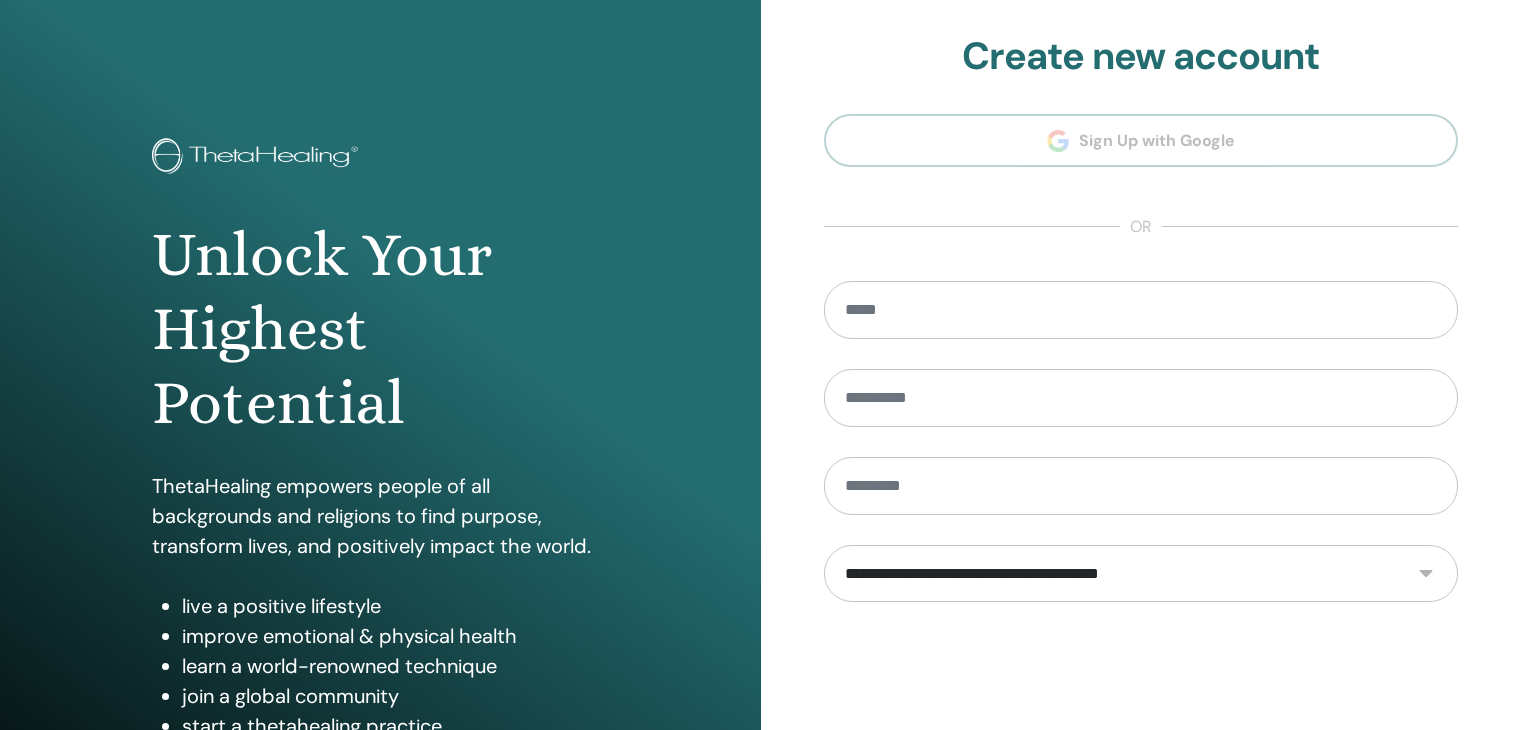 scroll, scrollTop: 0, scrollLeft: 0, axis: both 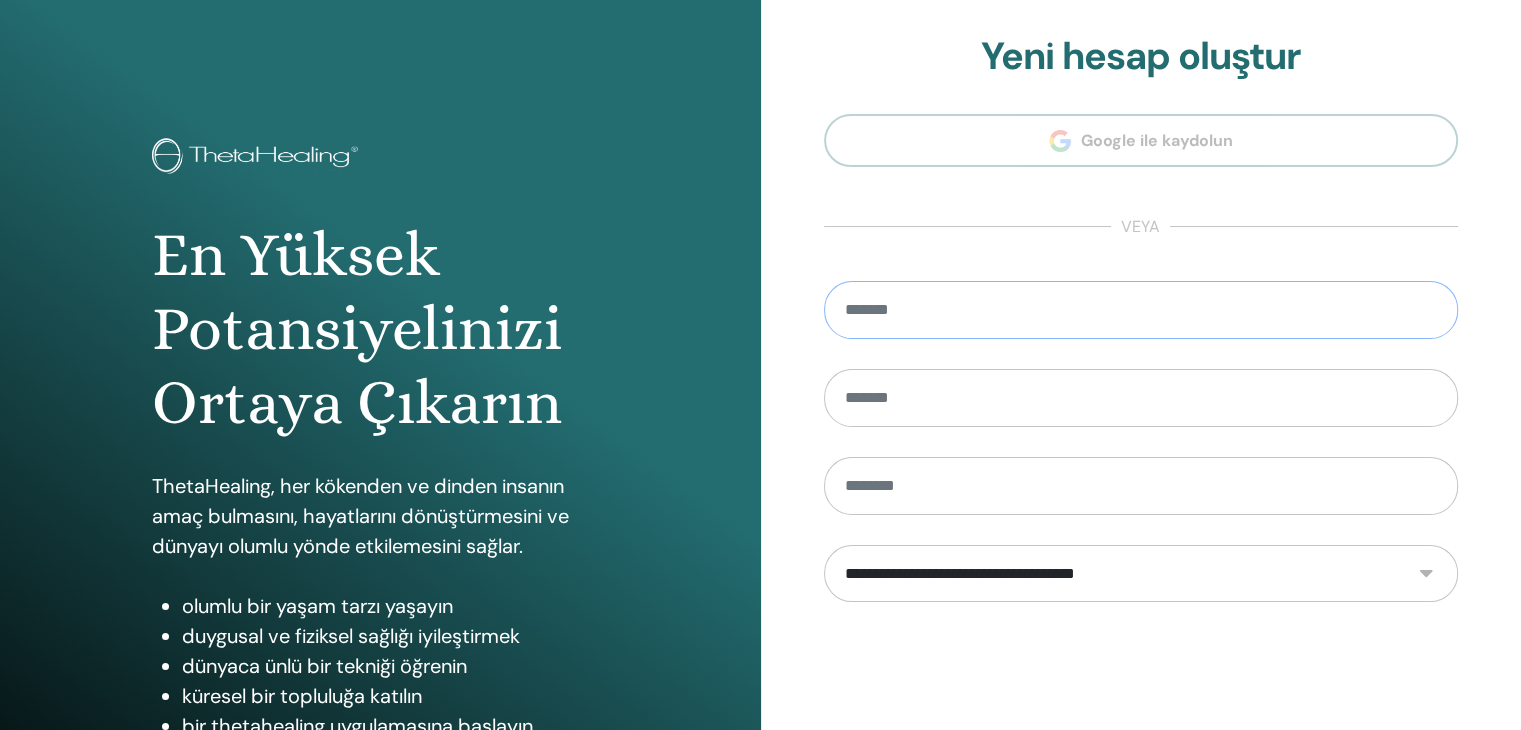 click at bounding box center (1141, 310) 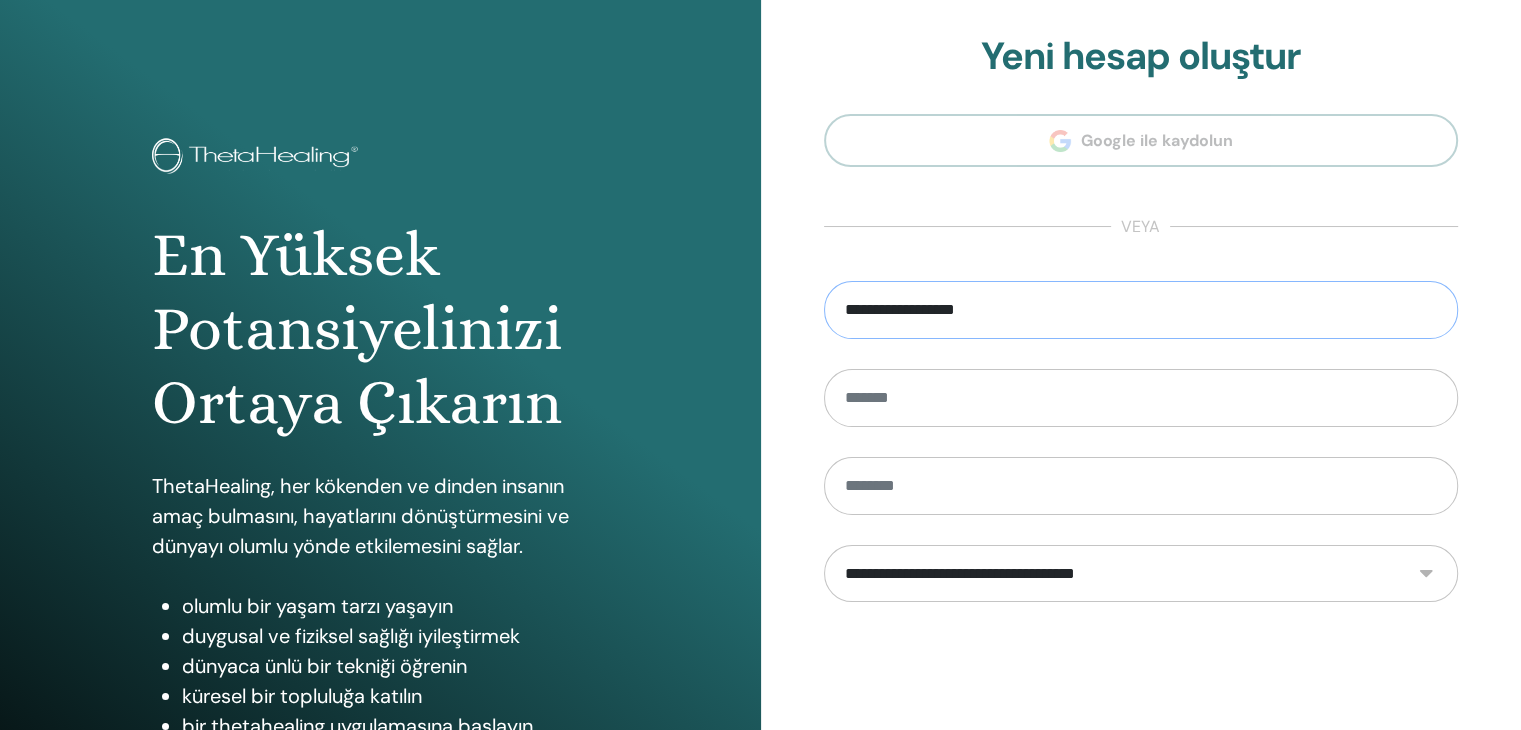 type on "**********" 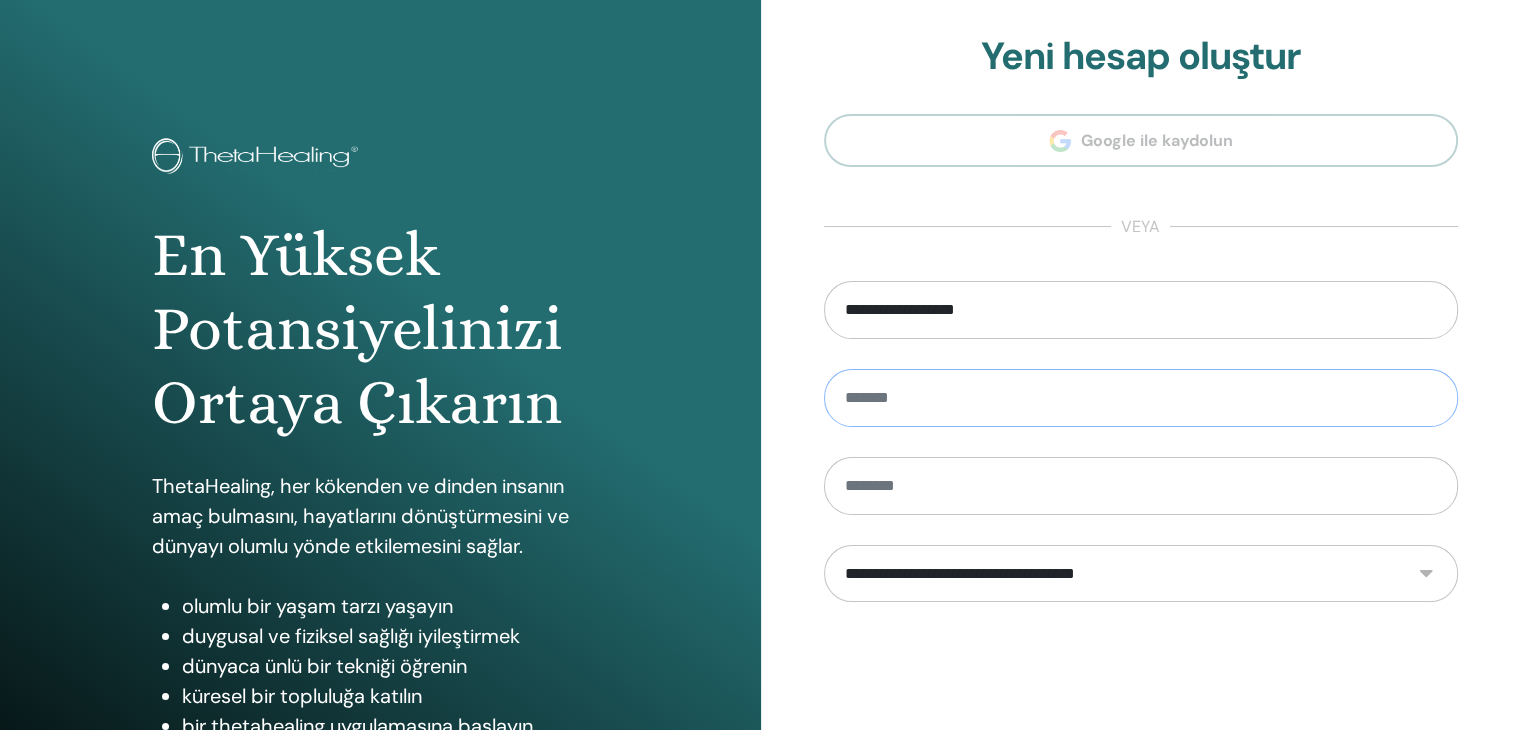 click at bounding box center (1141, 398) 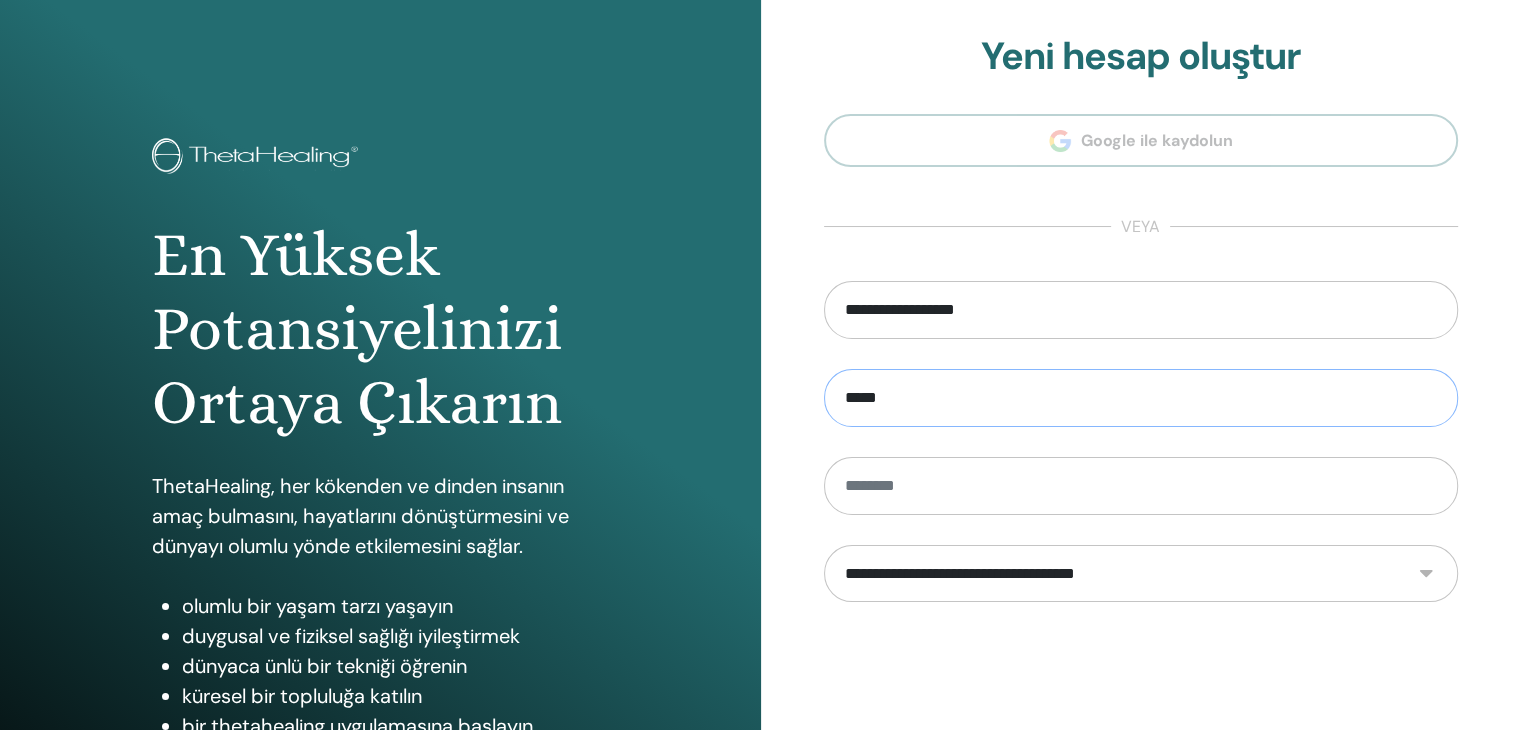 type on "*****" 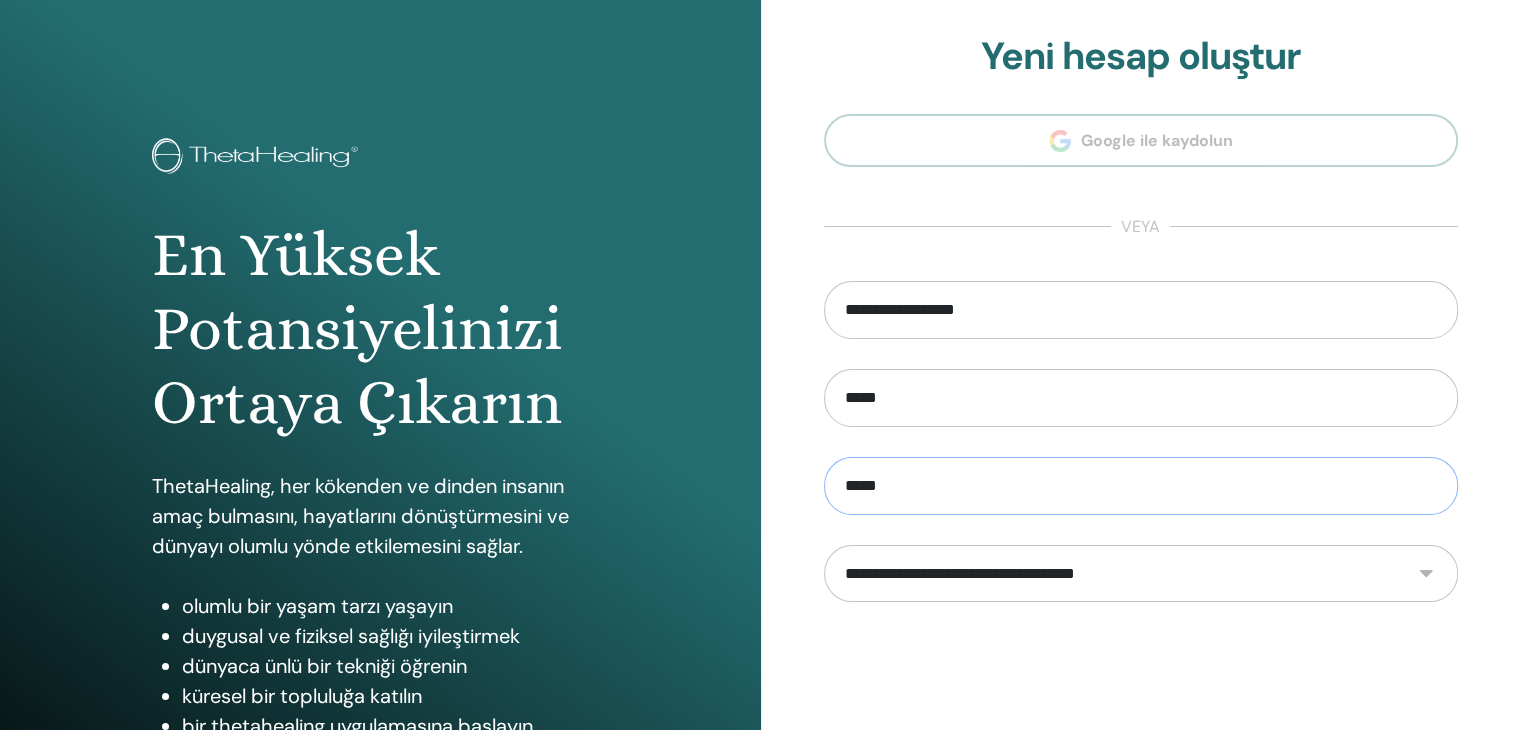 type on "*****" 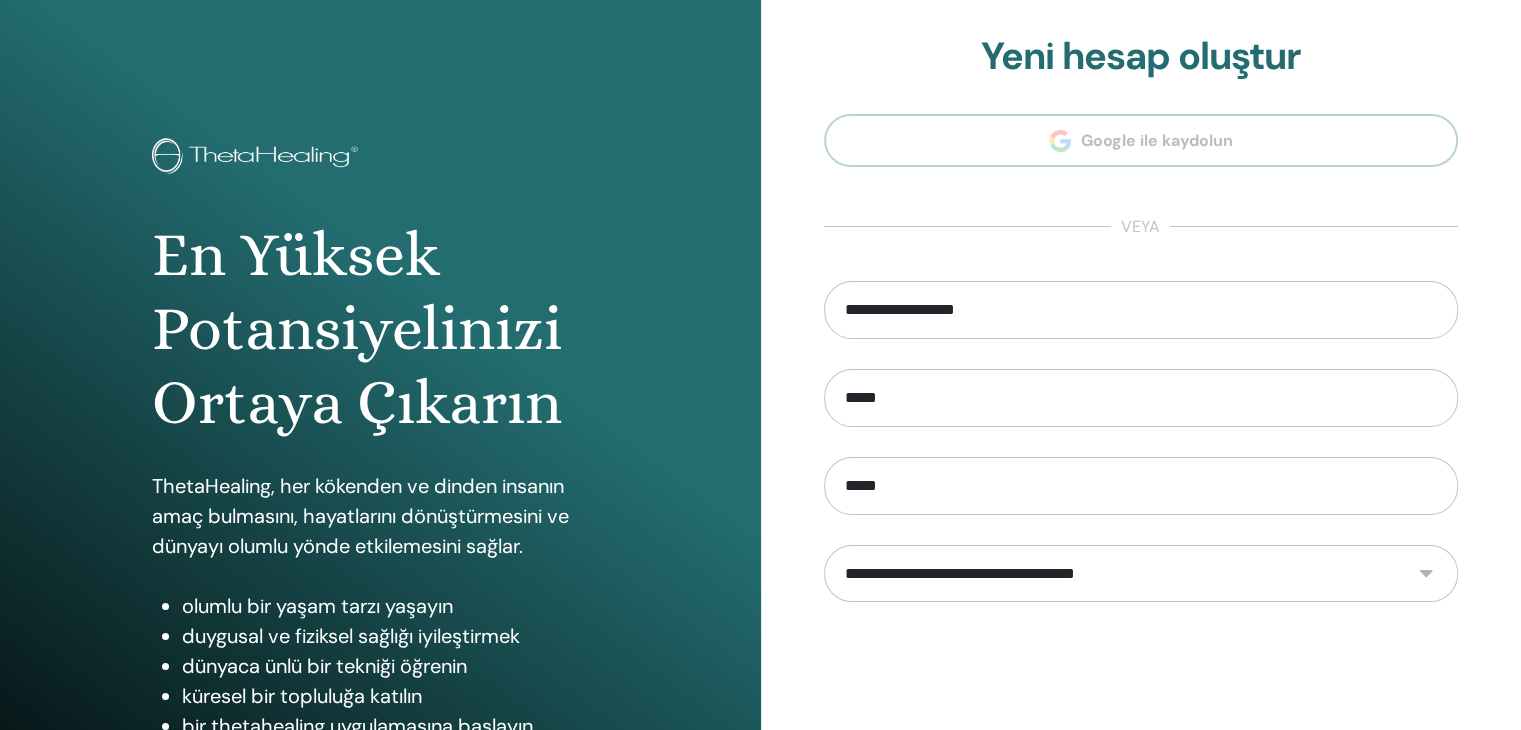 click on "**********" at bounding box center [1141, 574] 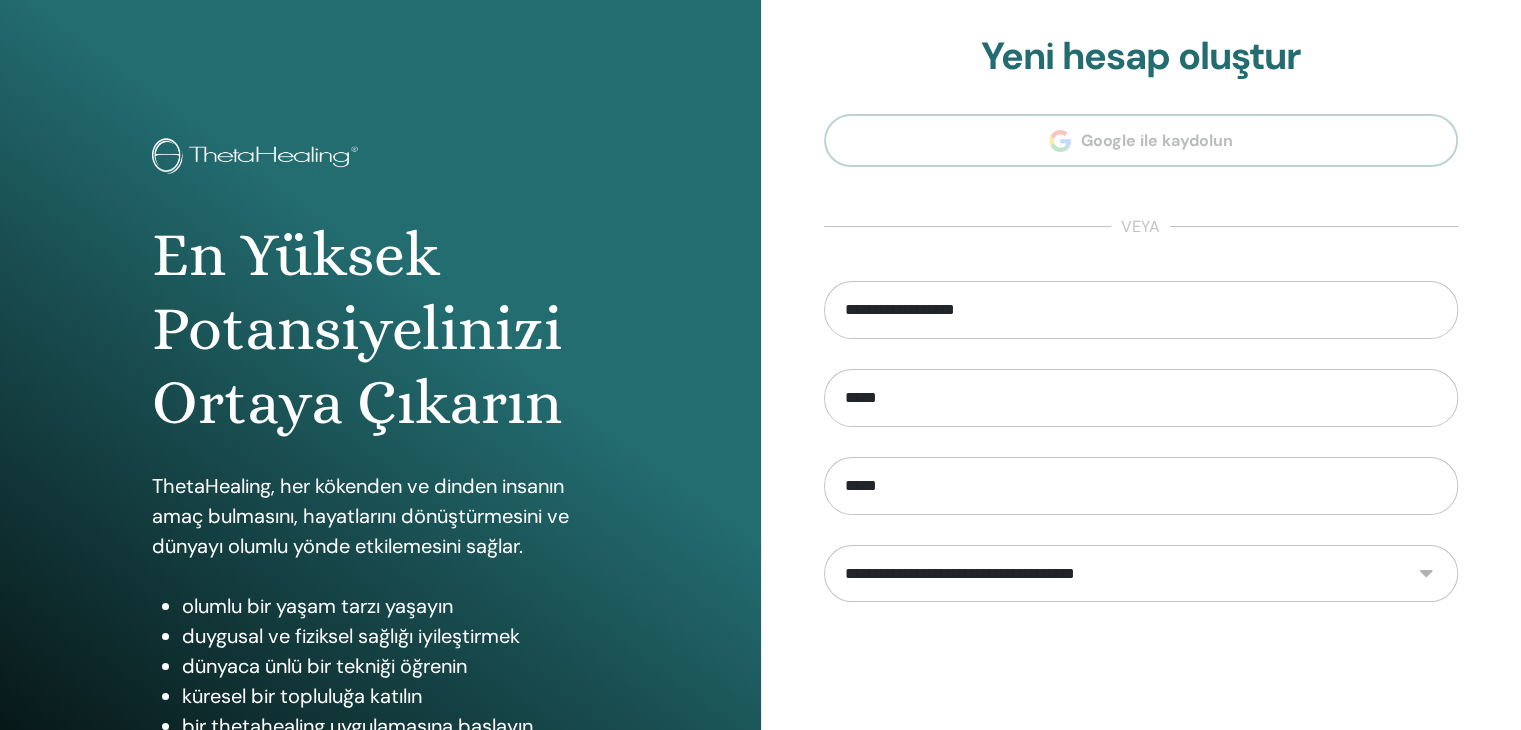select on "***" 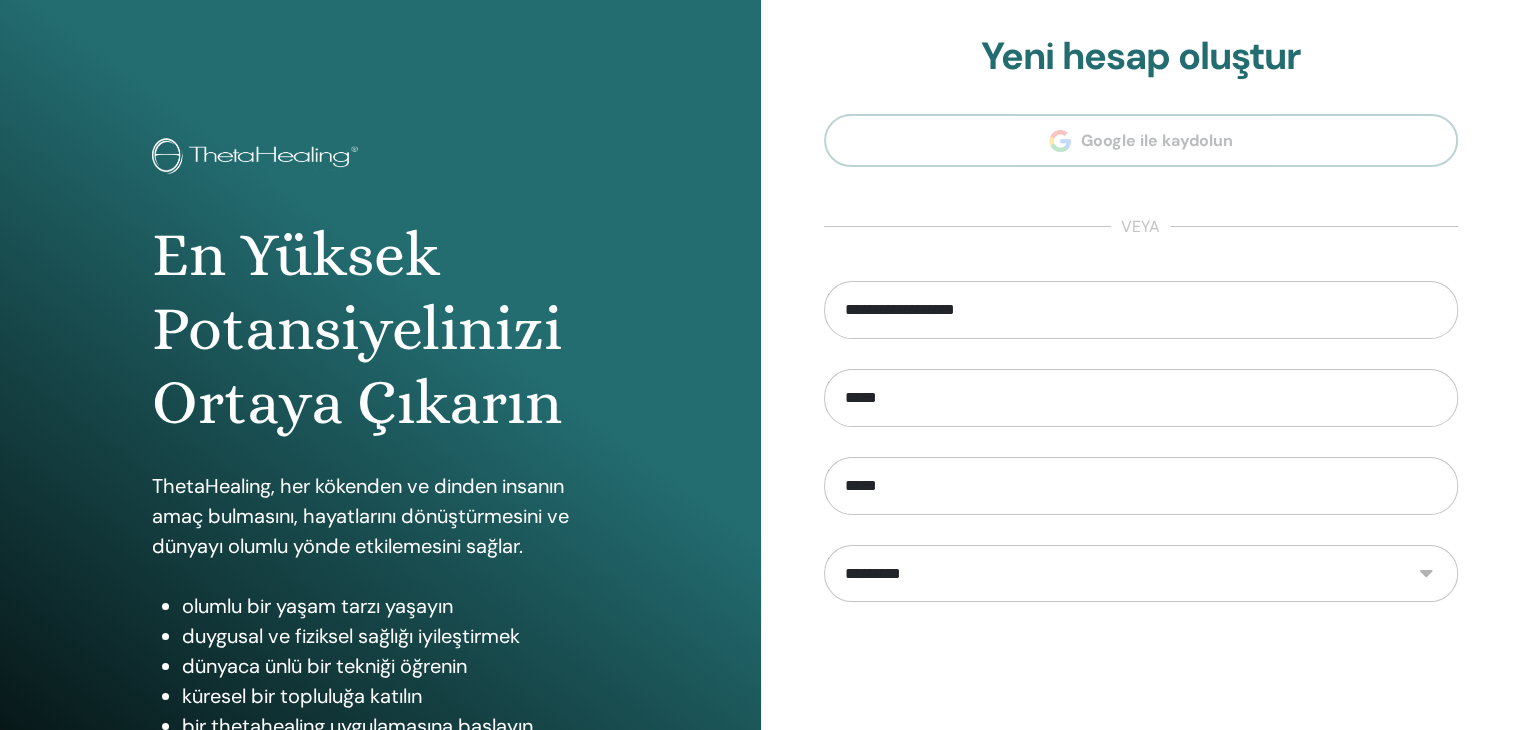 click on "**********" at bounding box center [1141, 574] 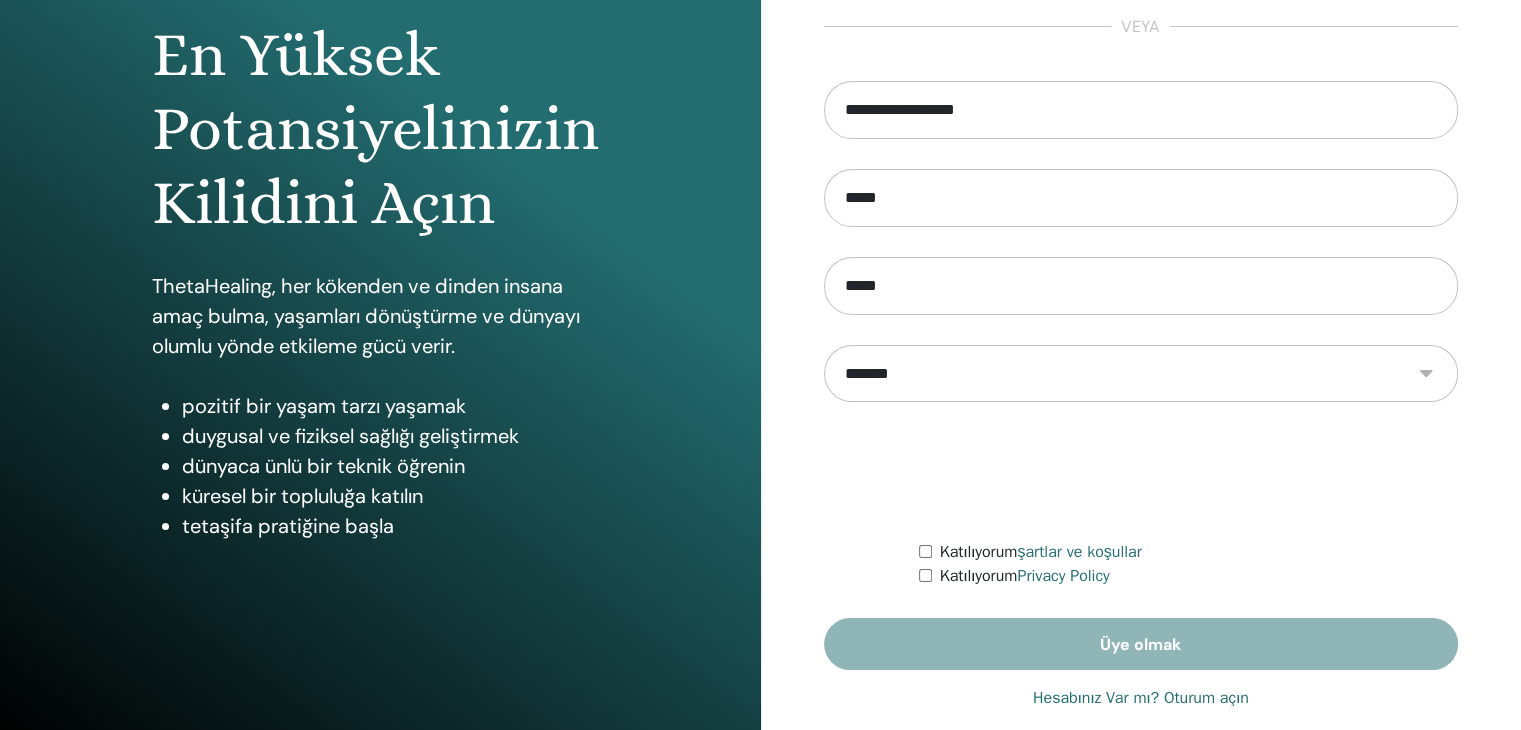 scroll, scrollTop: 230, scrollLeft: 0, axis: vertical 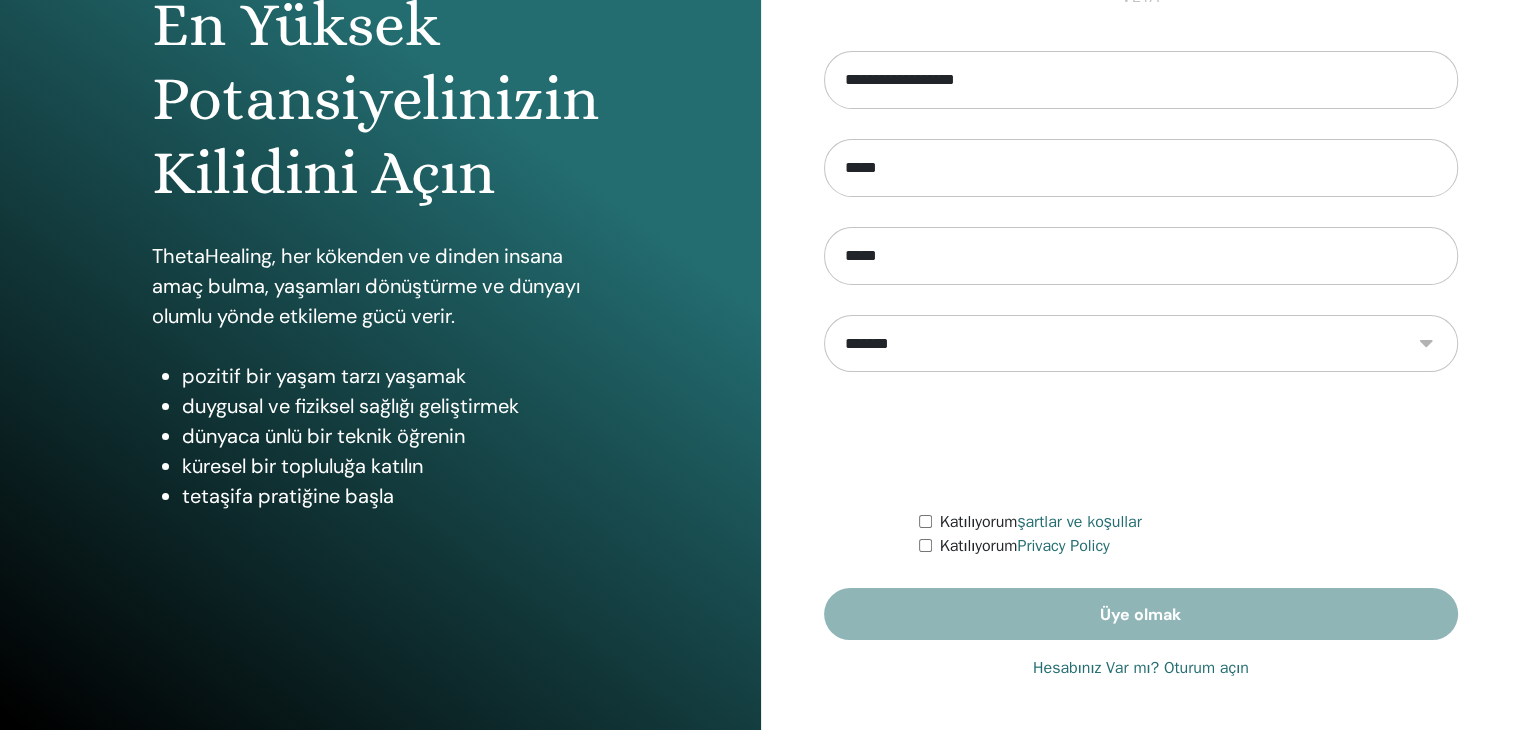 click on "Katılıyorum  şartlar ve koşullar" at bounding box center (1188, 522) 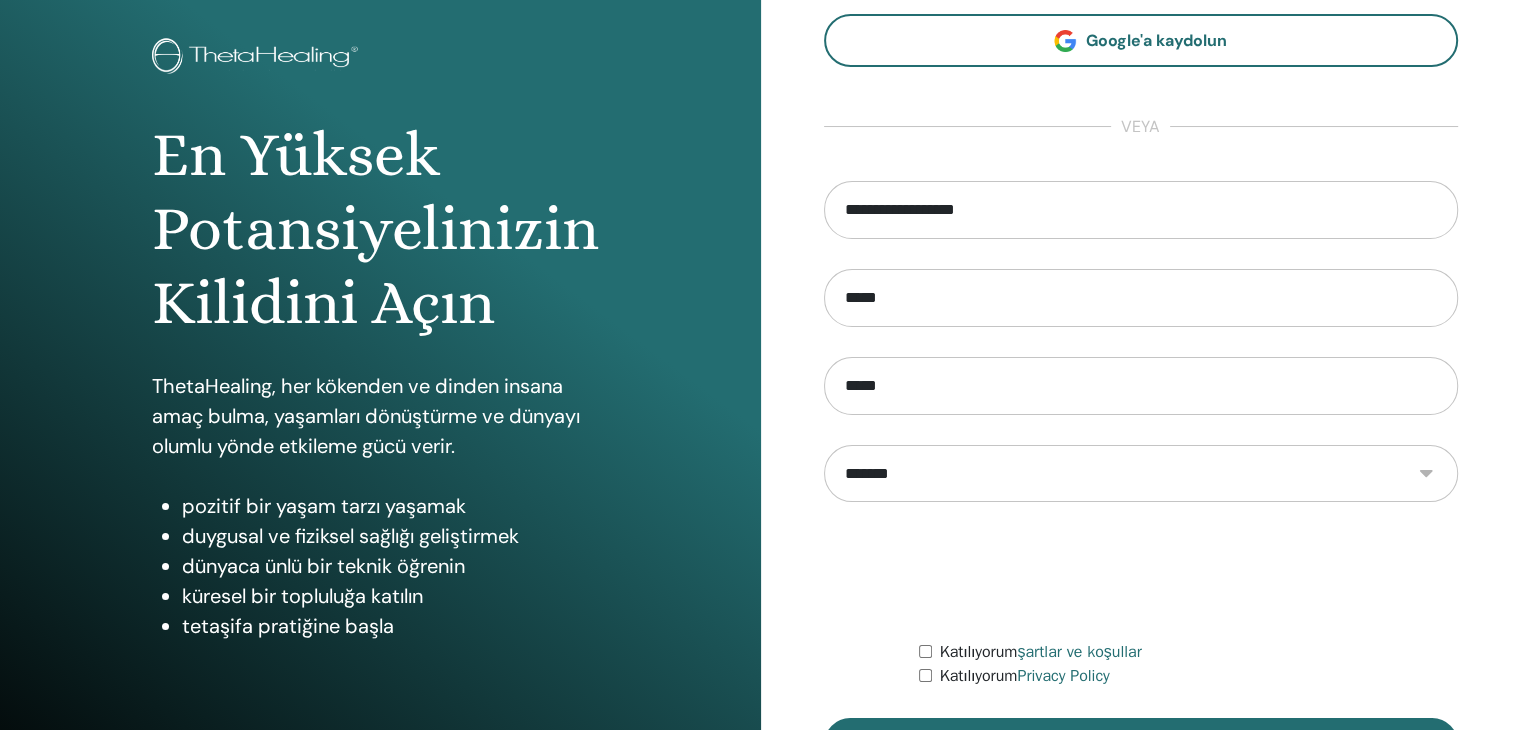 scroll, scrollTop: 230, scrollLeft: 0, axis: vertical 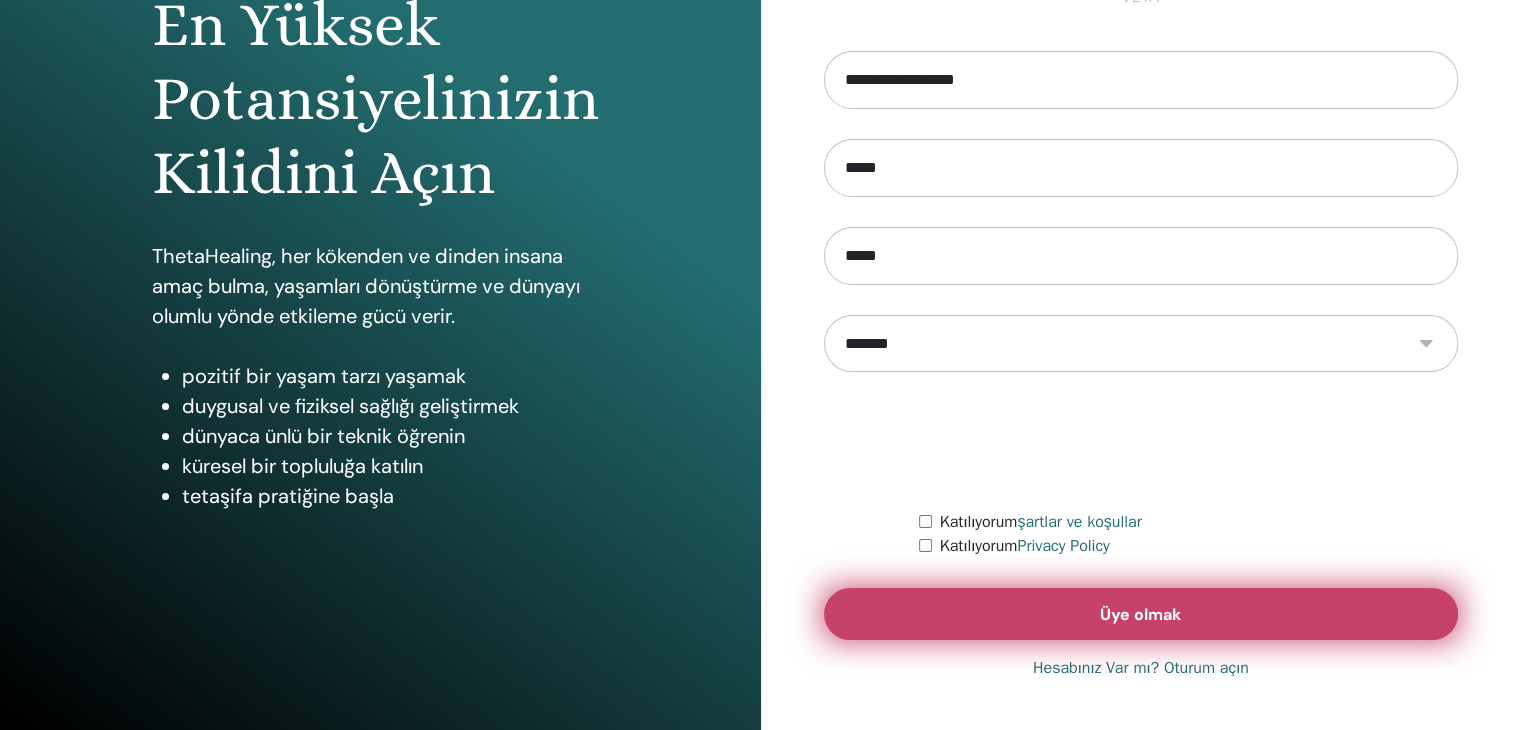 click on "Üye olmak" at bounding box center [1141, 614] 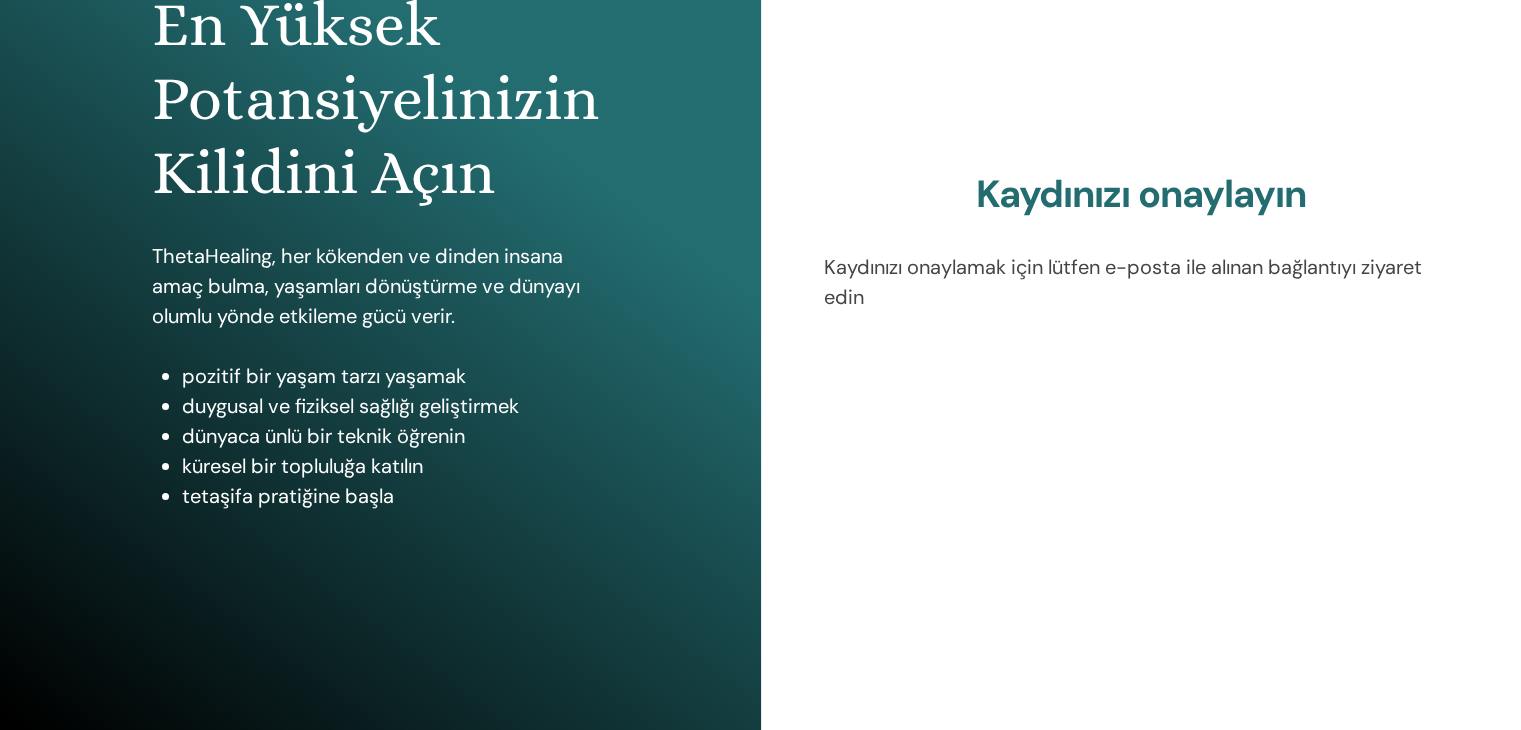 scroll, scrollTop: 0, scrollLeft: 0, axis: both 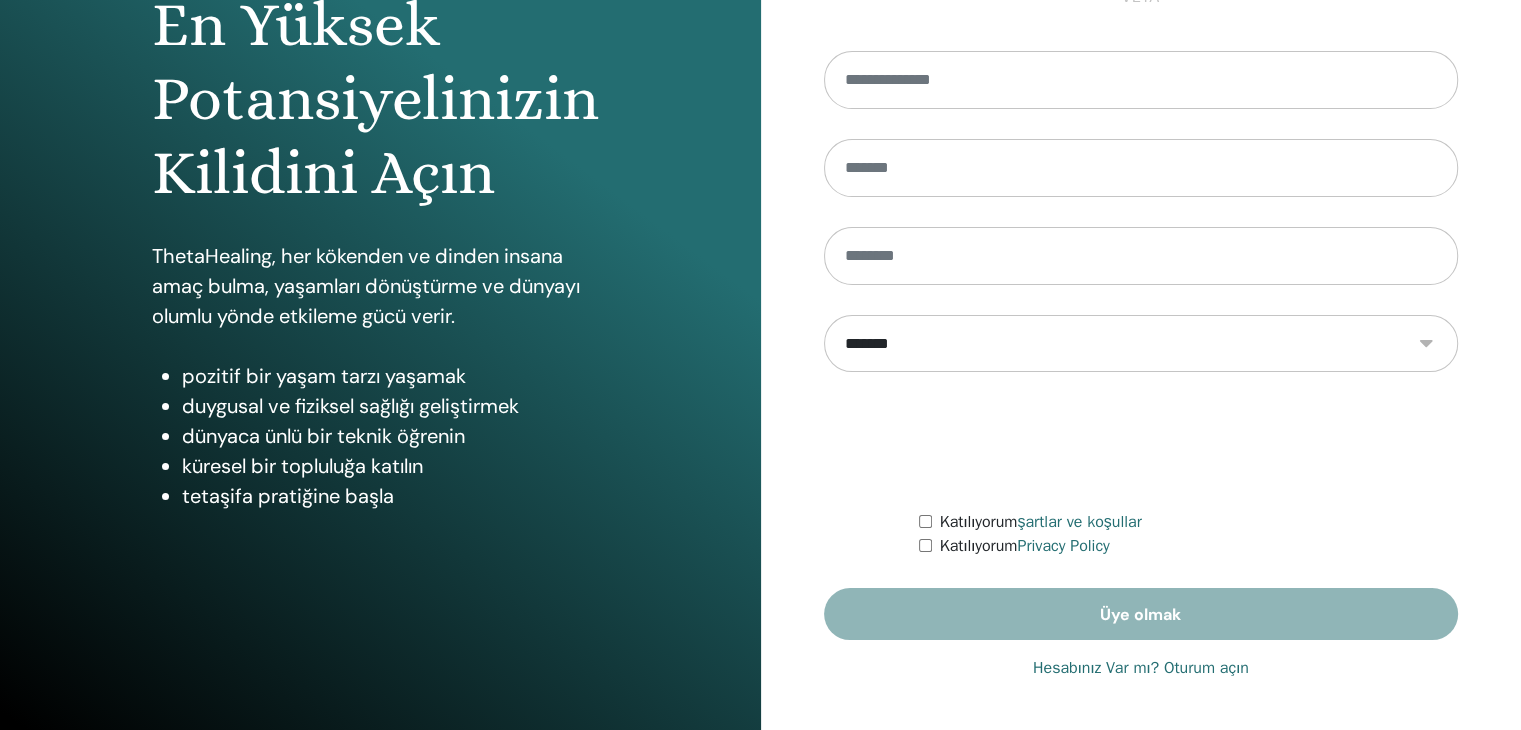 click on "Hesabınız Var mı? Oturum açın" at bounding box center (1141, 668) 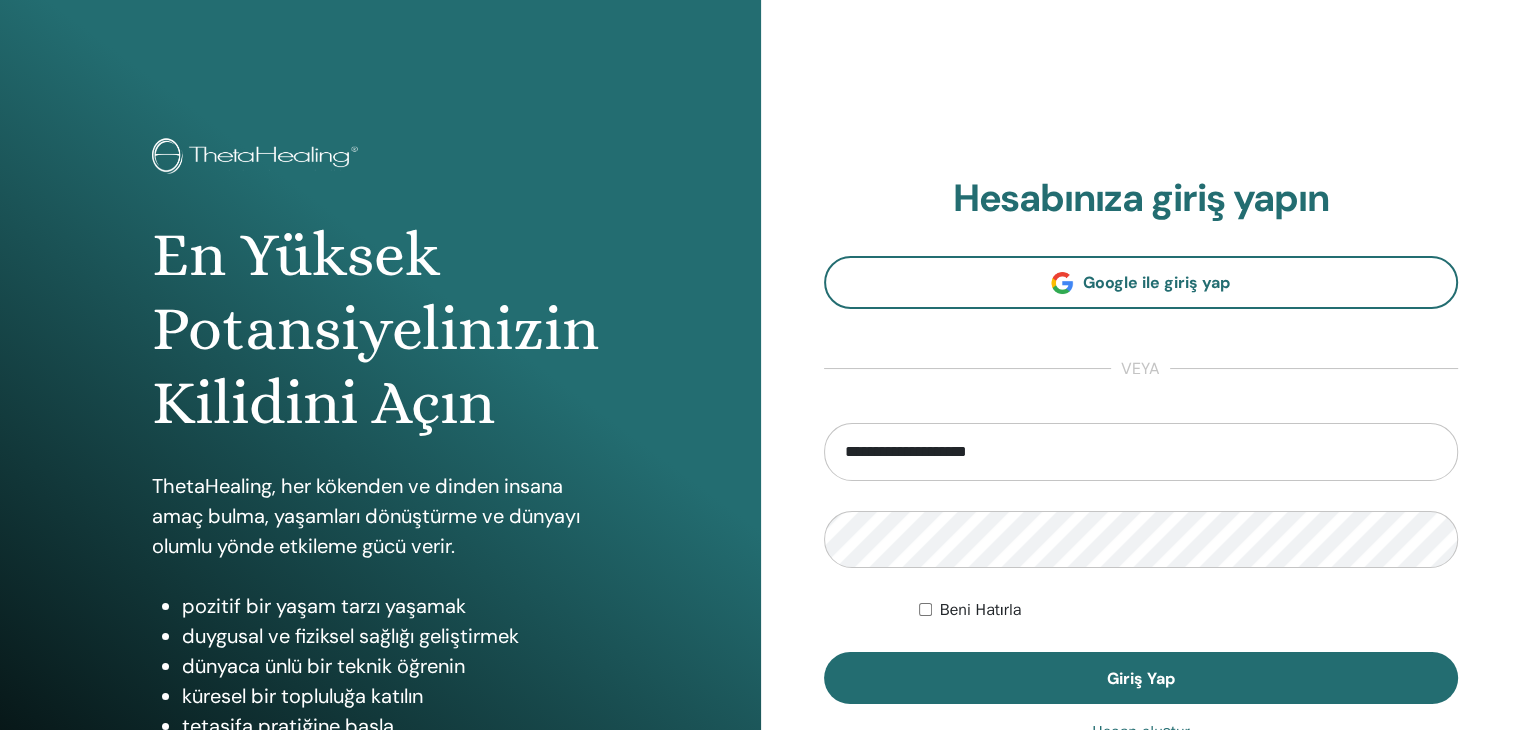 scroll, scrollTop: 200, scrollLeft: 0, axis: vertical 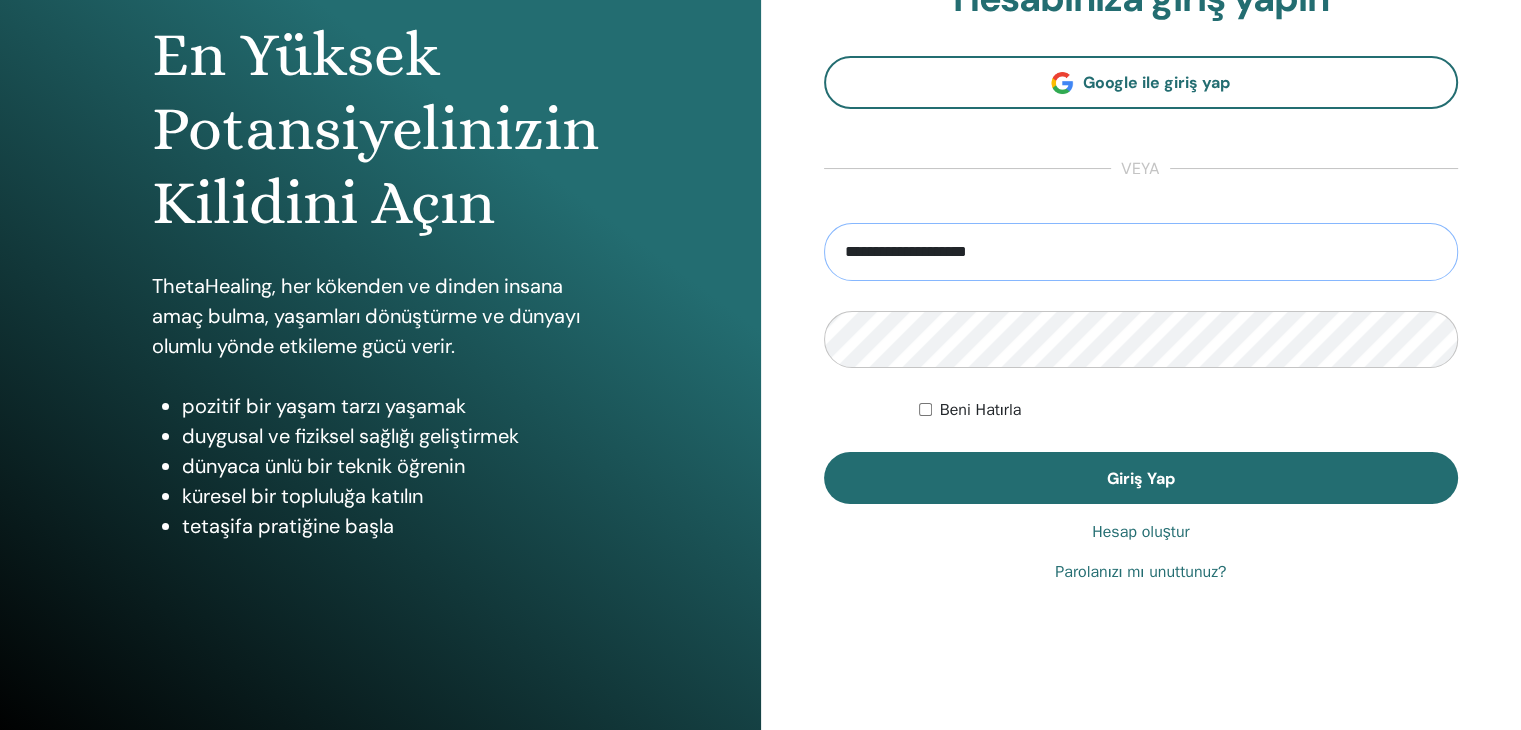 drag, startPoint x: 1059, startPoint y: 253, endPoint x: 735, endPoint y: 241, distance: 324.22214 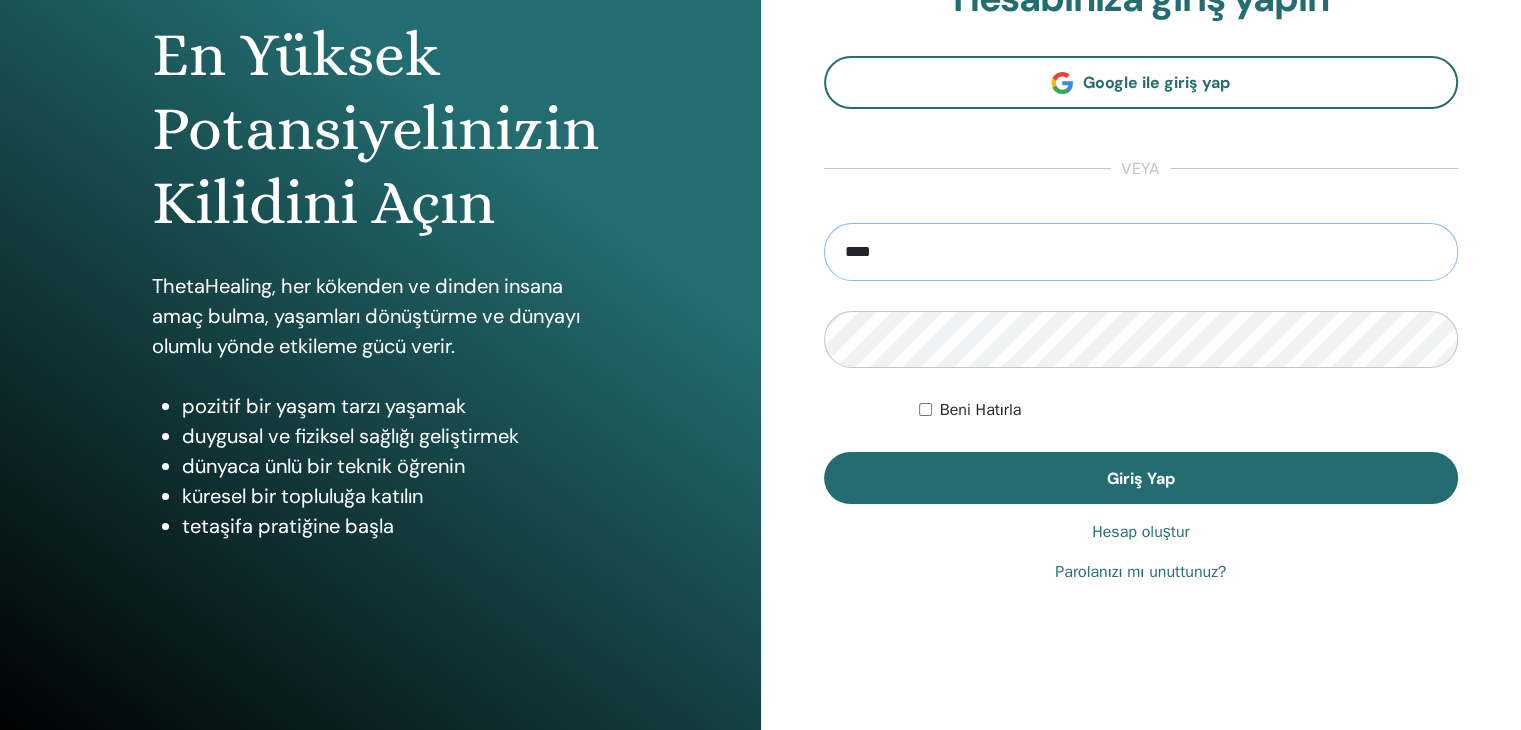 type on "**********" 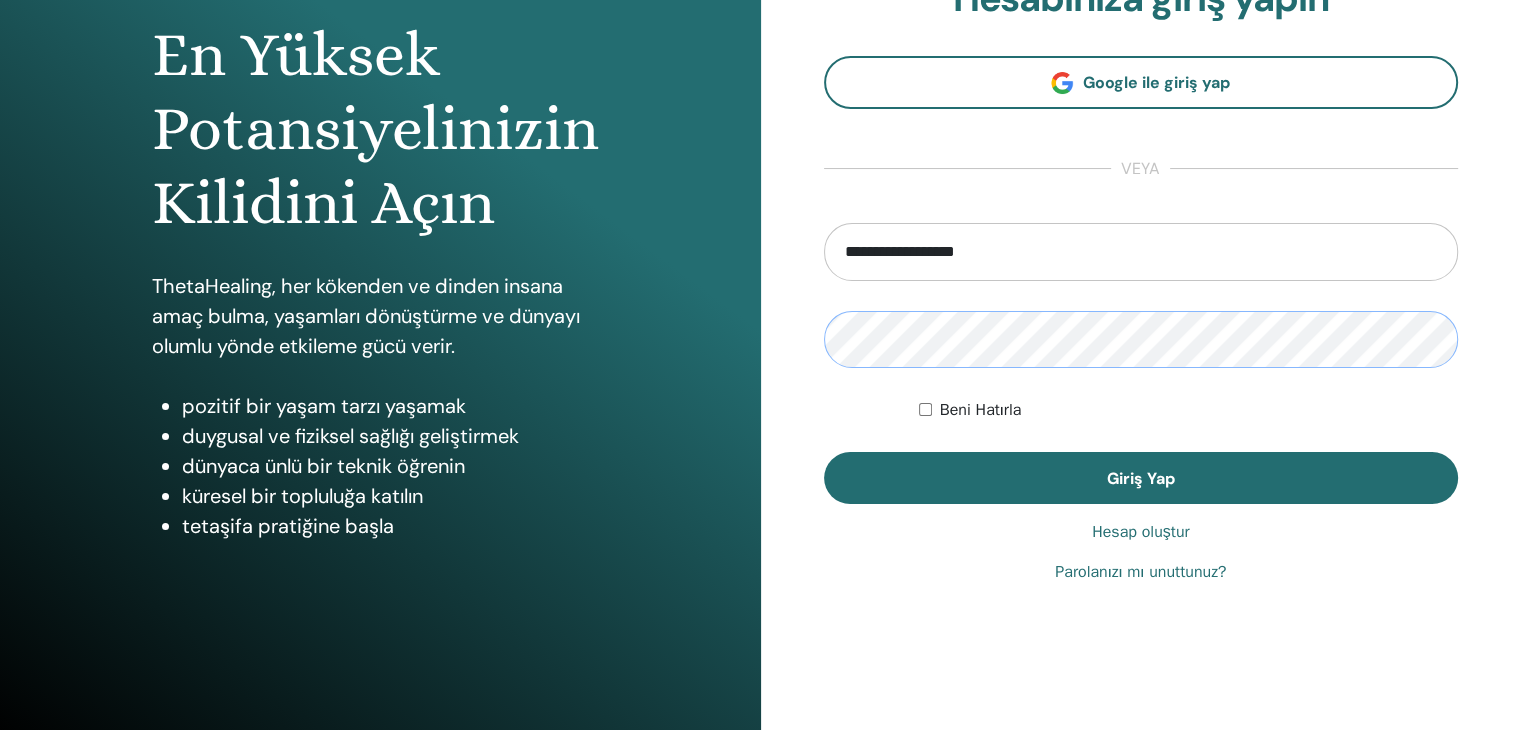click on "Hesabınıza giriş yapın
Google ile giriş yap
veya
[PASSWORD]
Beni Hatırla
Giriş Yap
Yeni hesap oluştur
Google'a kaydolun
veya
[PASSWORD]
[PASSWORD]
[PASSWORD]
[PASSWORD]
[PASSWORD]
[PASSWORD] [PASSWORD] [PASSWORD] [PASSWORD]" at bounding box center (1141, 280) 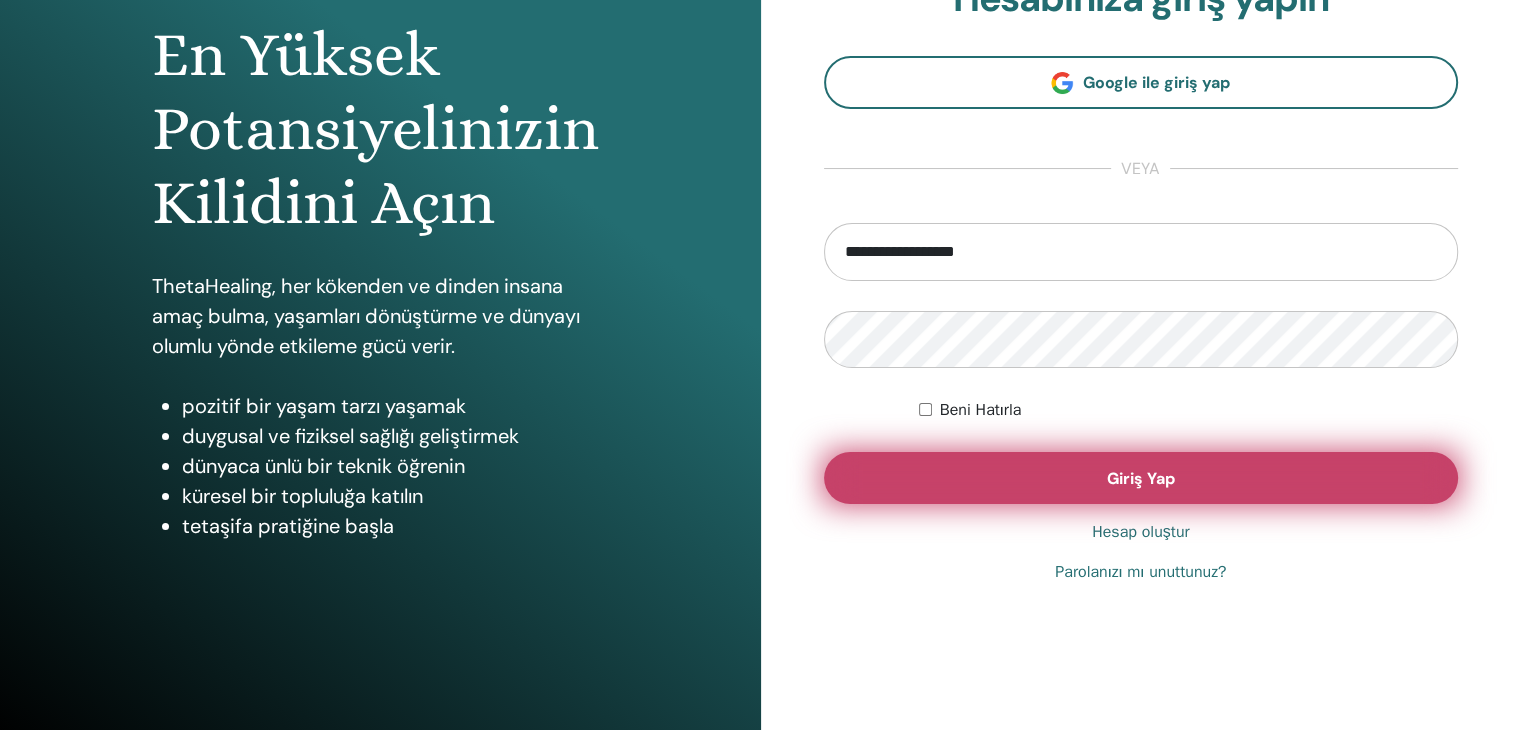 click on "Giriş Yap" at bounding box center [1141, 478] 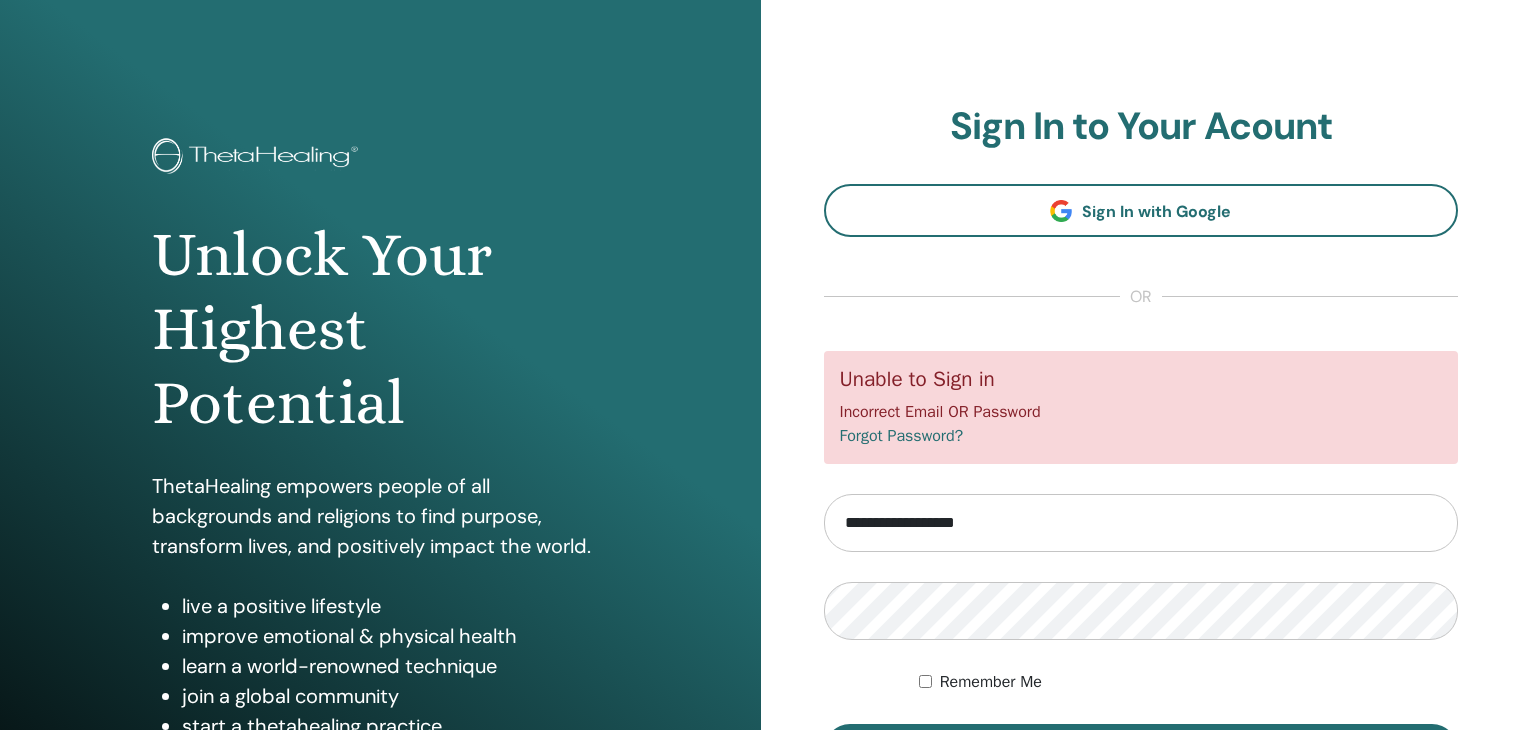 scroll, scrollTop: 0, scrollLeft: 0, axis: both 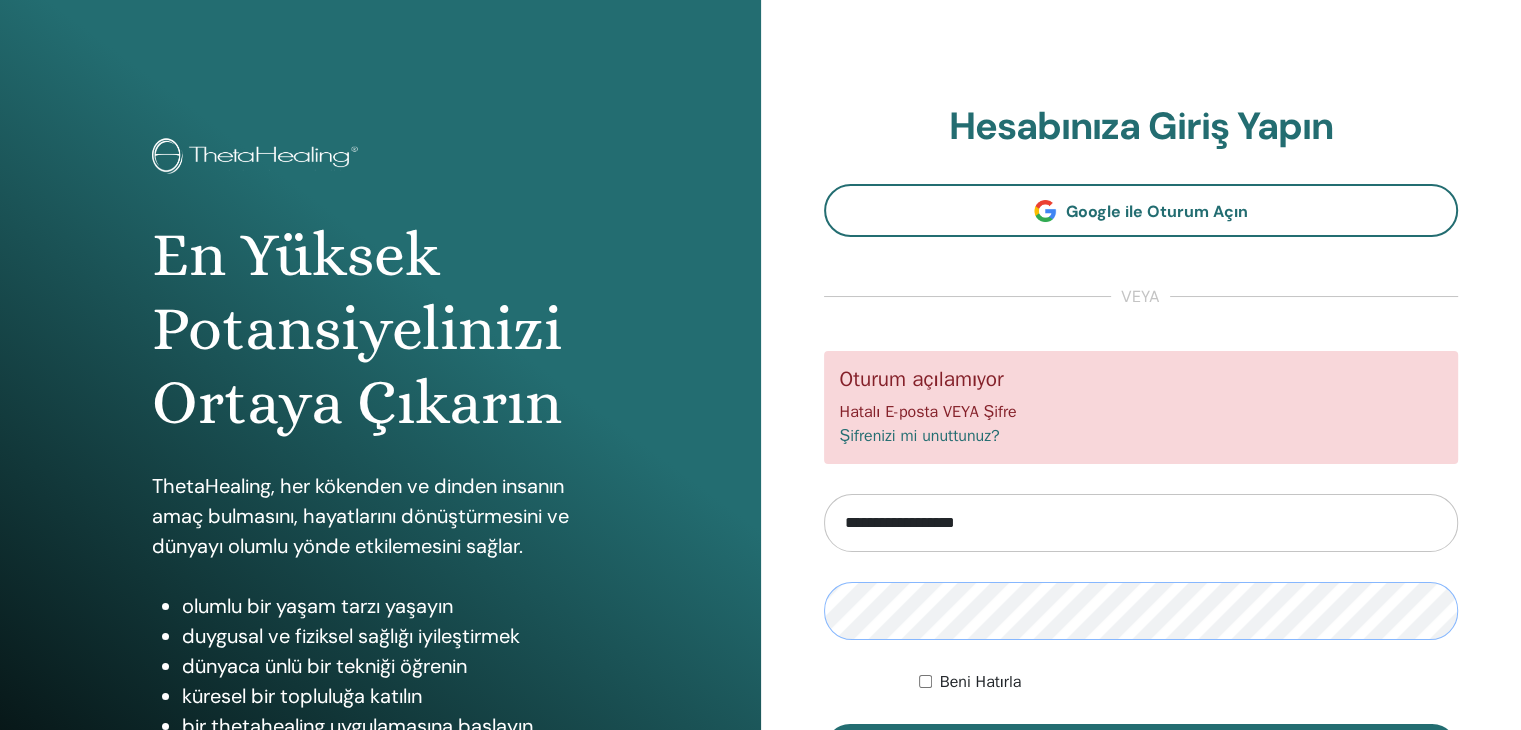 click on "Giriş Yap" at bounding box center [1141, 750] 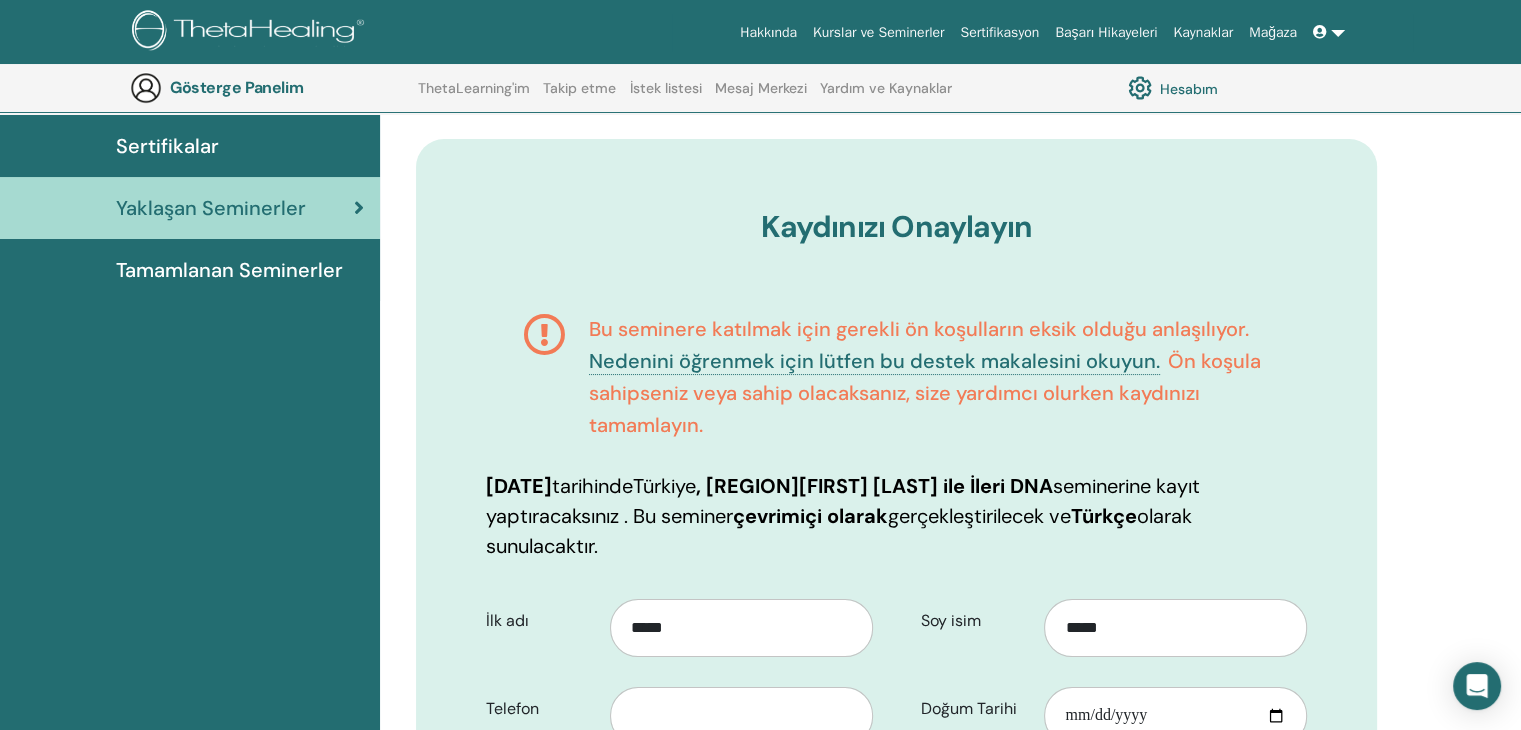 scroll, scrollTop: 0, scrollLeft: 0, axis: both 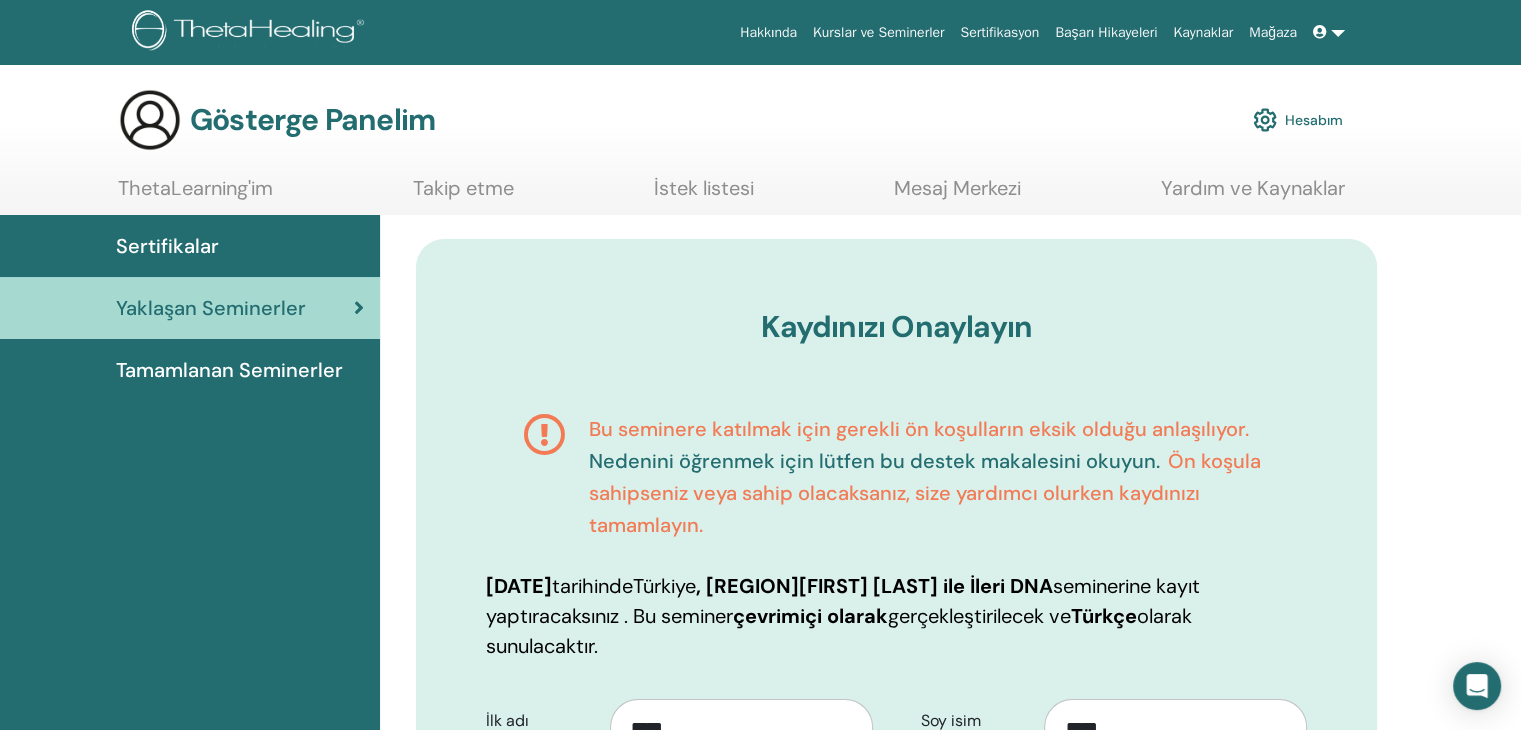 click on "Nedenini öğrenmek için lütfen bu destek makalesini okuyun." at bounding box center [874, 461] 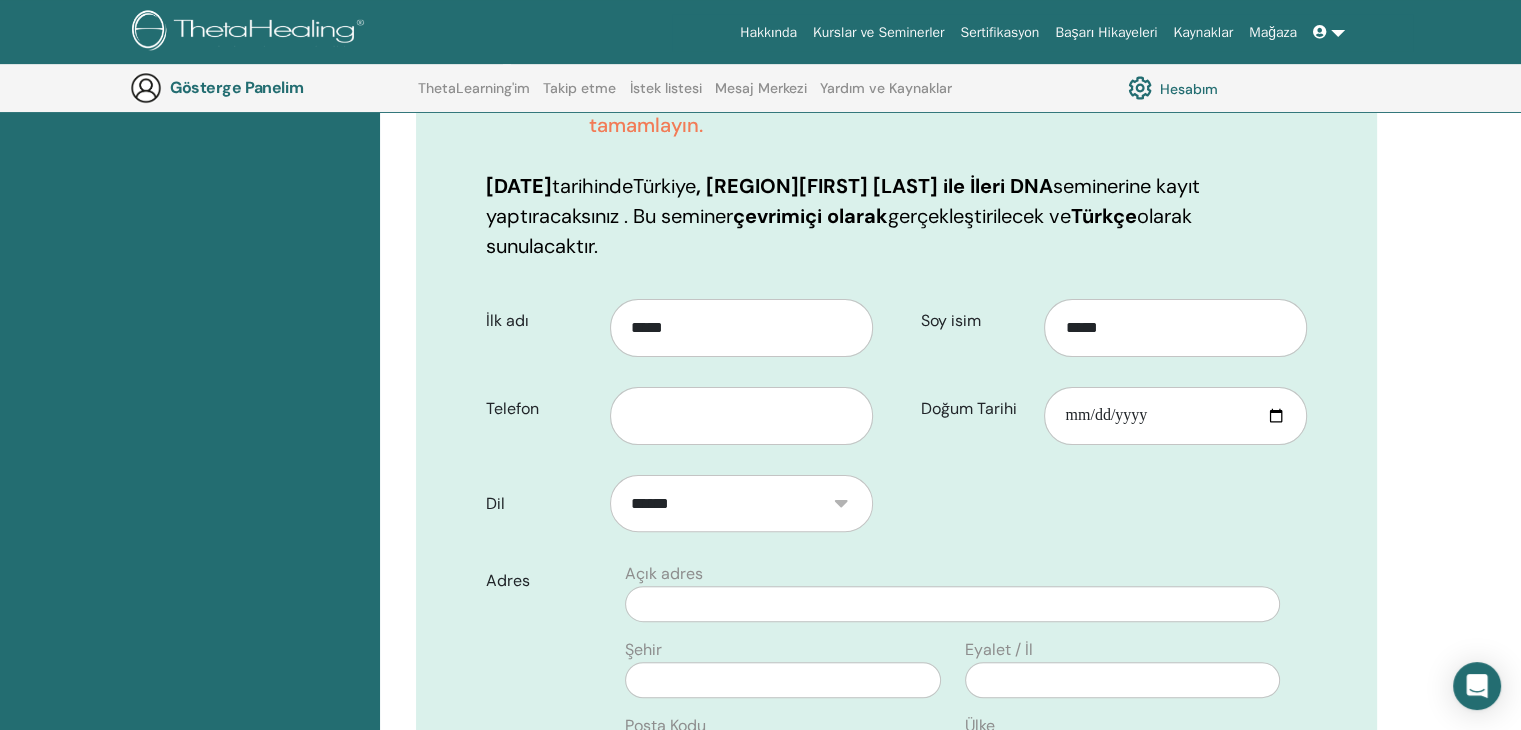 scroll, scrollTop: 548, scrollLeft: 0, axis: vertical 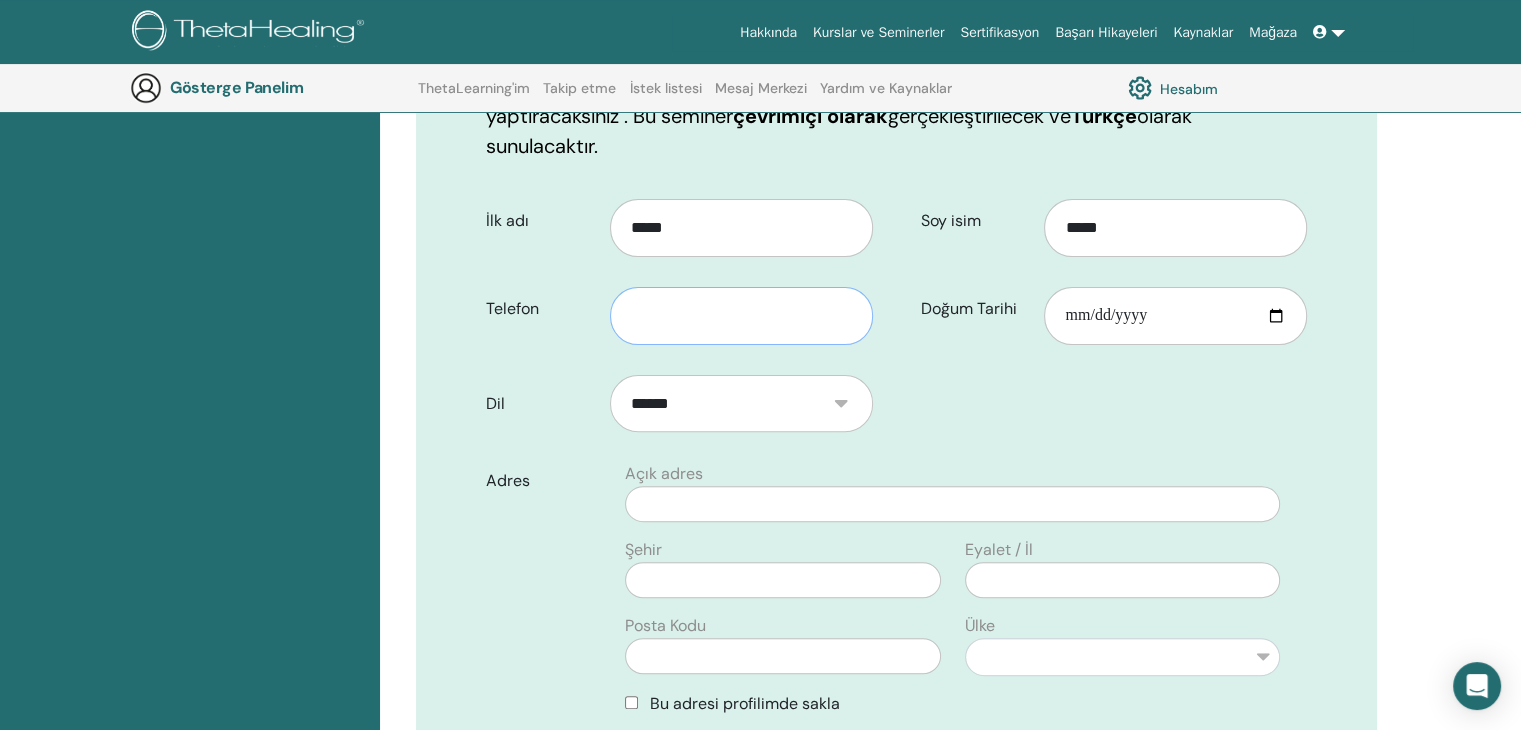 click at bounding box center (741, 316) 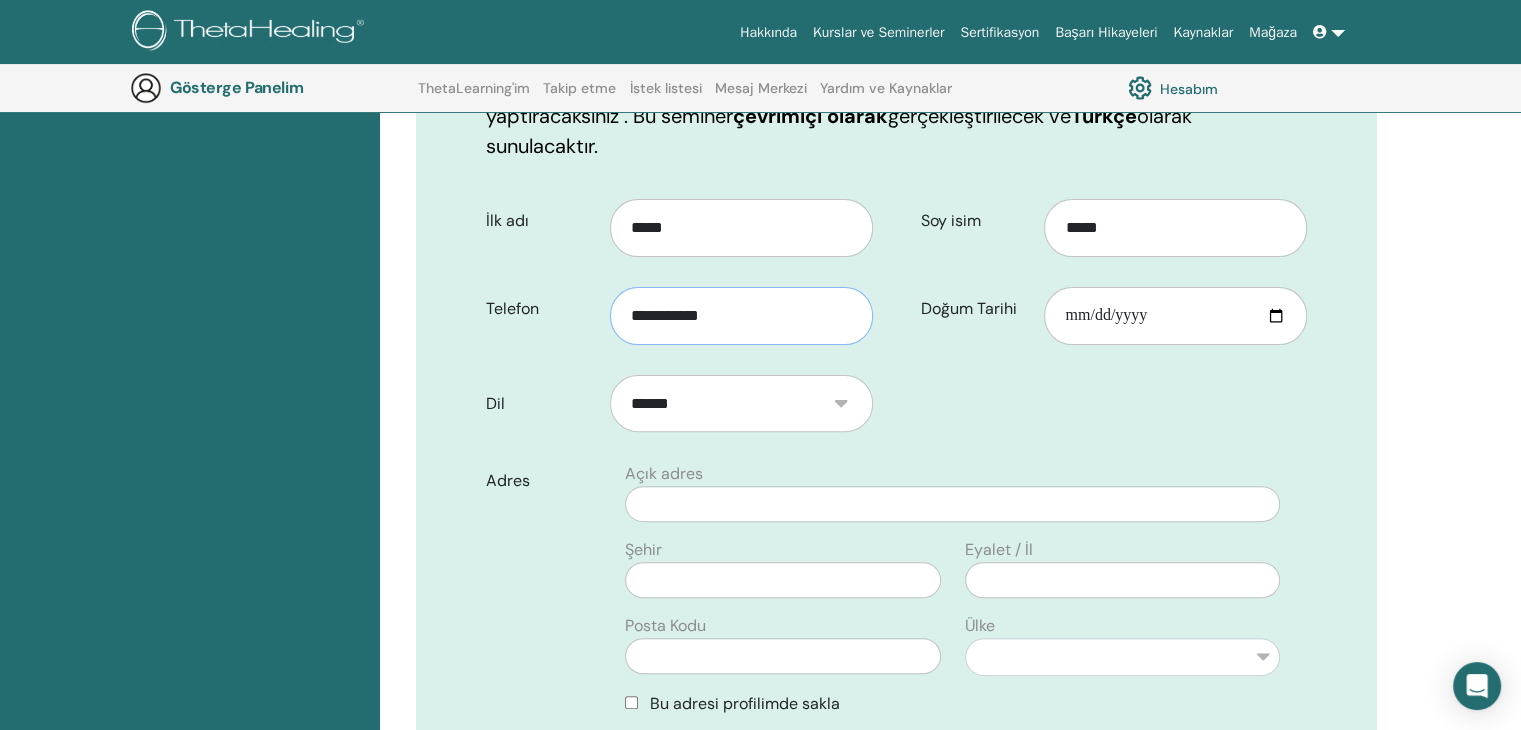 type on "**********" 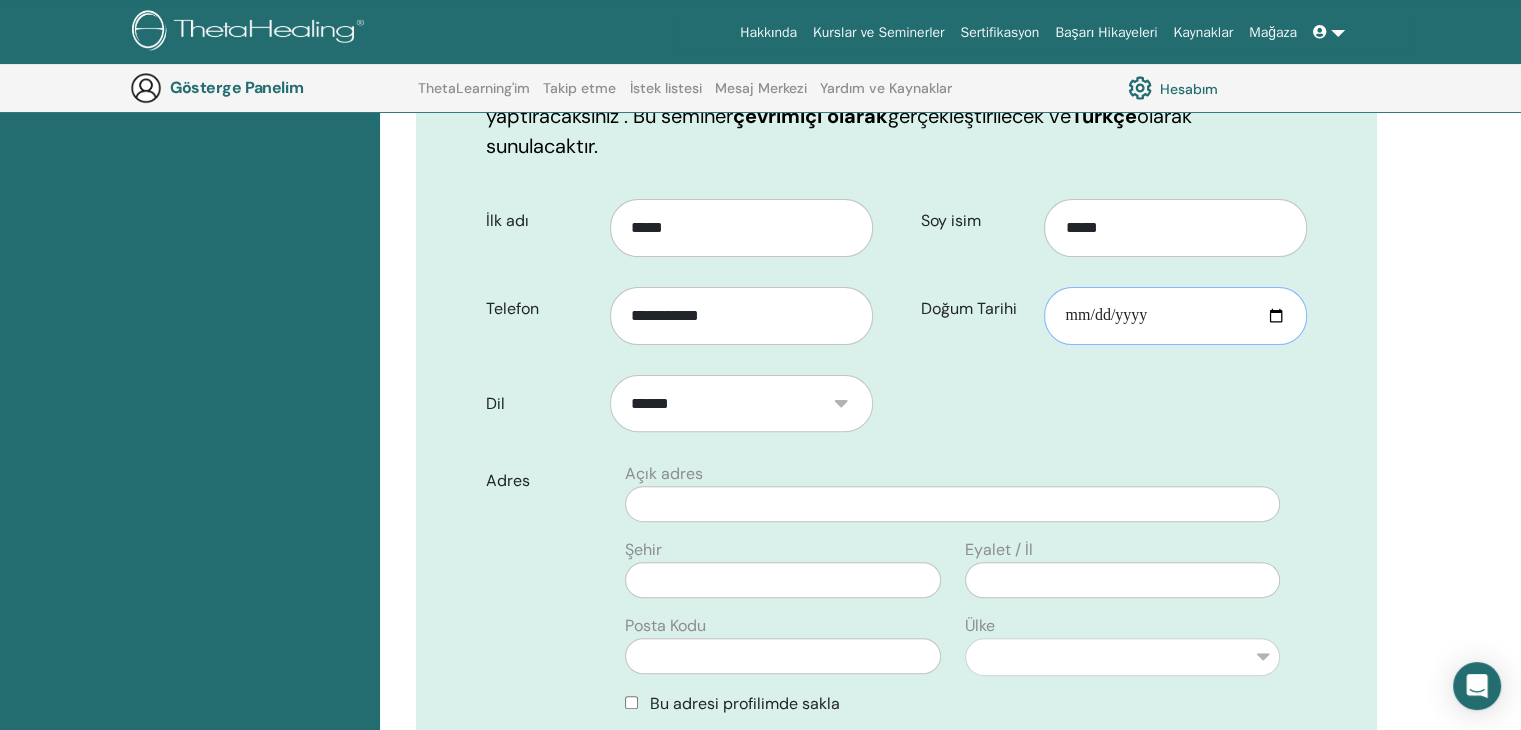 click on "Doğum Tarihi" at bounding box center [1175, 316] 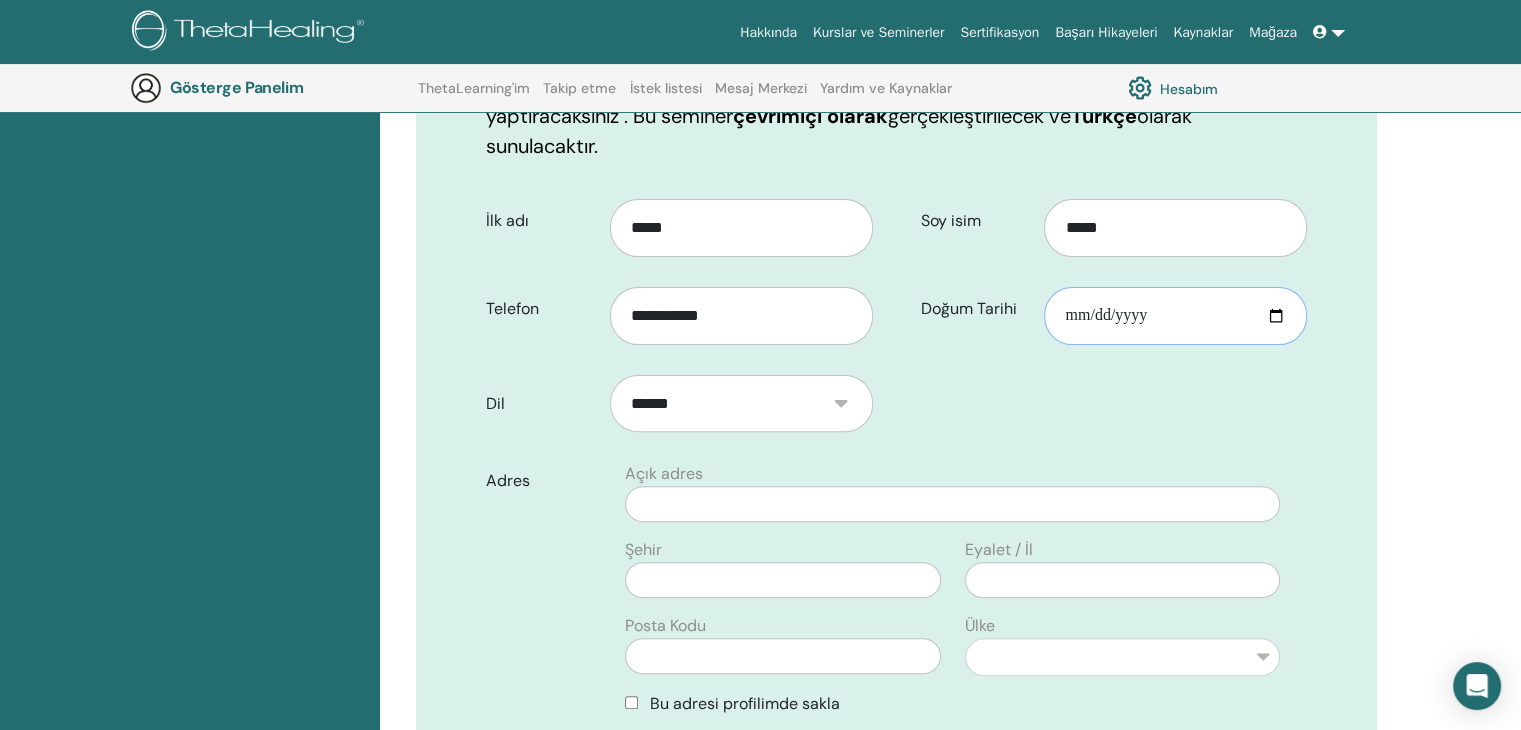 type on "**********" 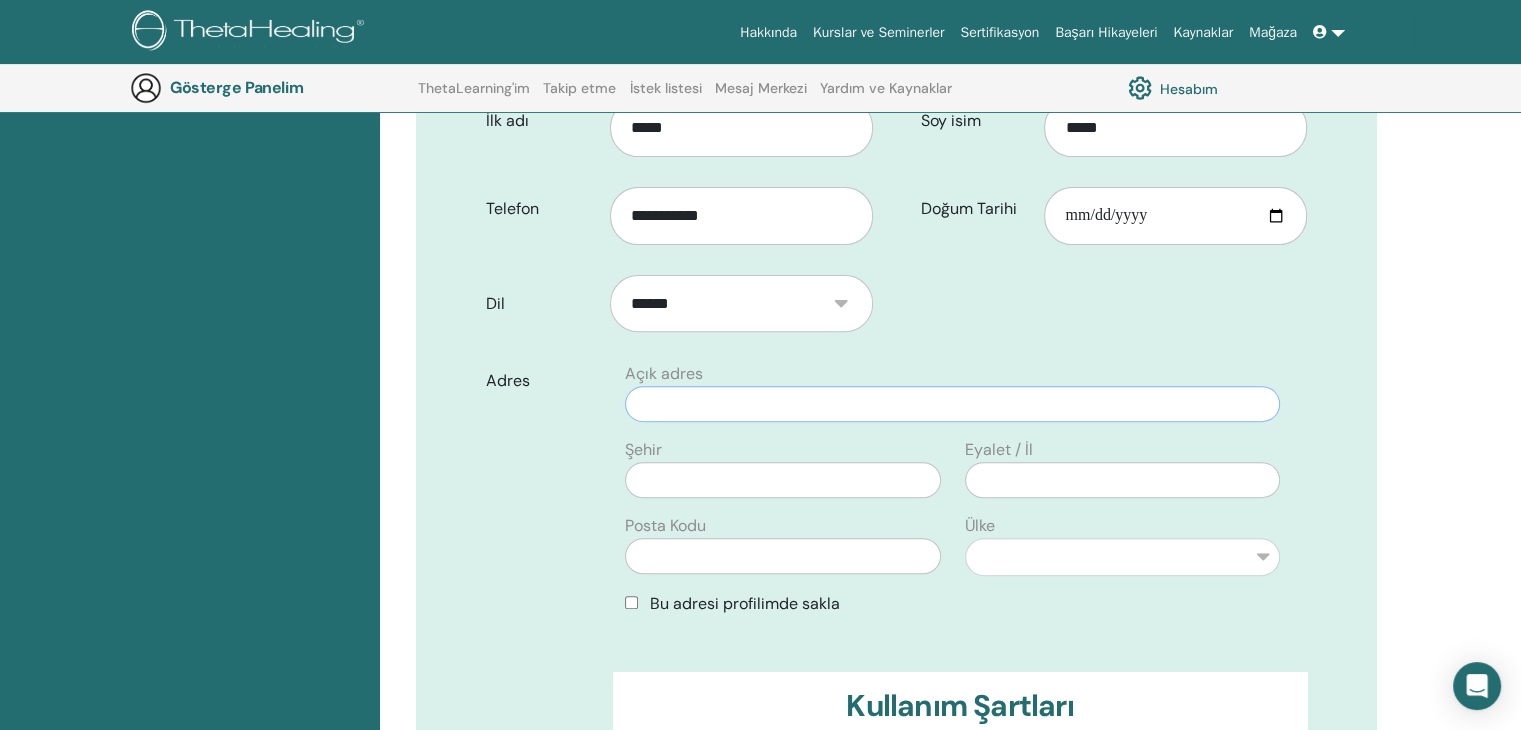 click at bounding box center (952, 404) 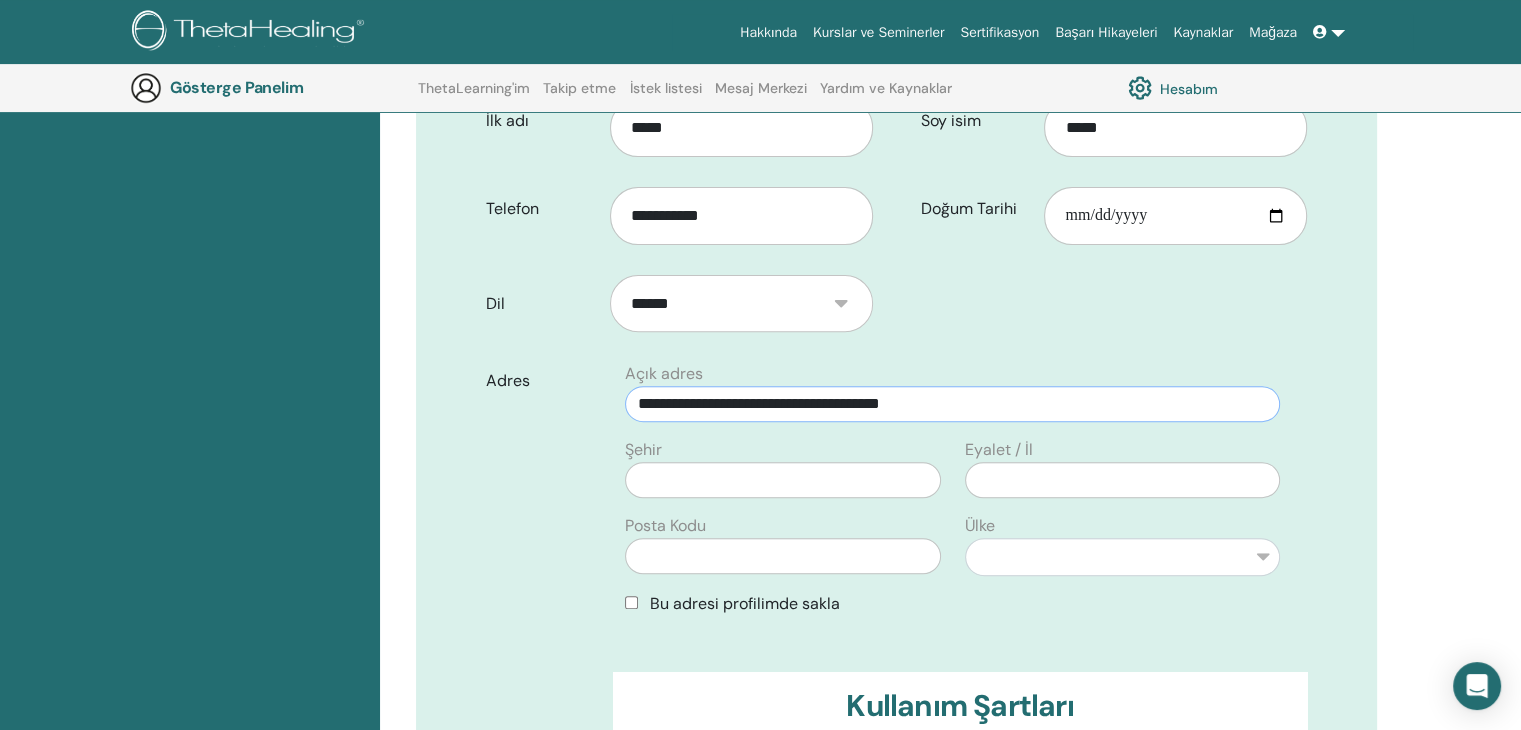 type on "**********" 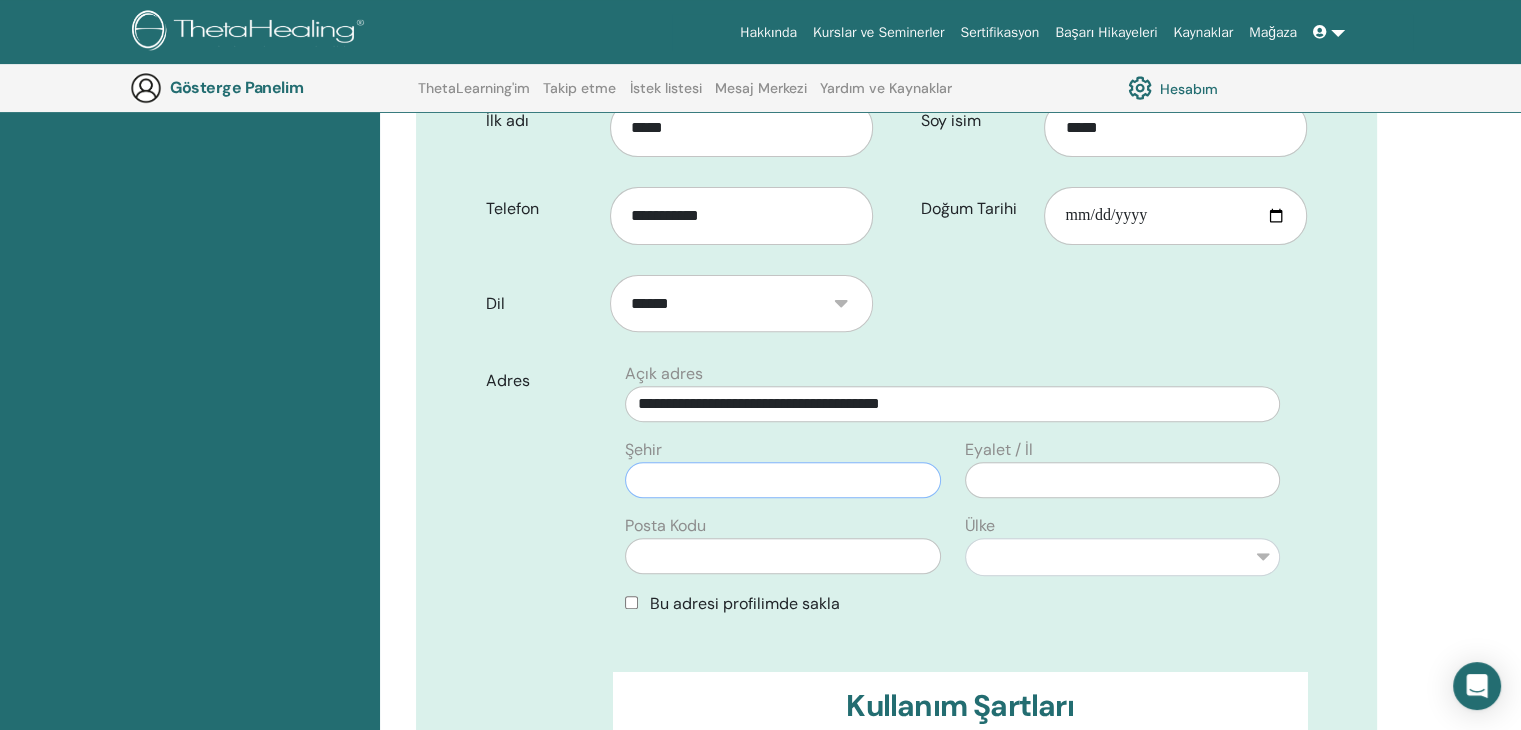 click at bounding box center [782, 480] 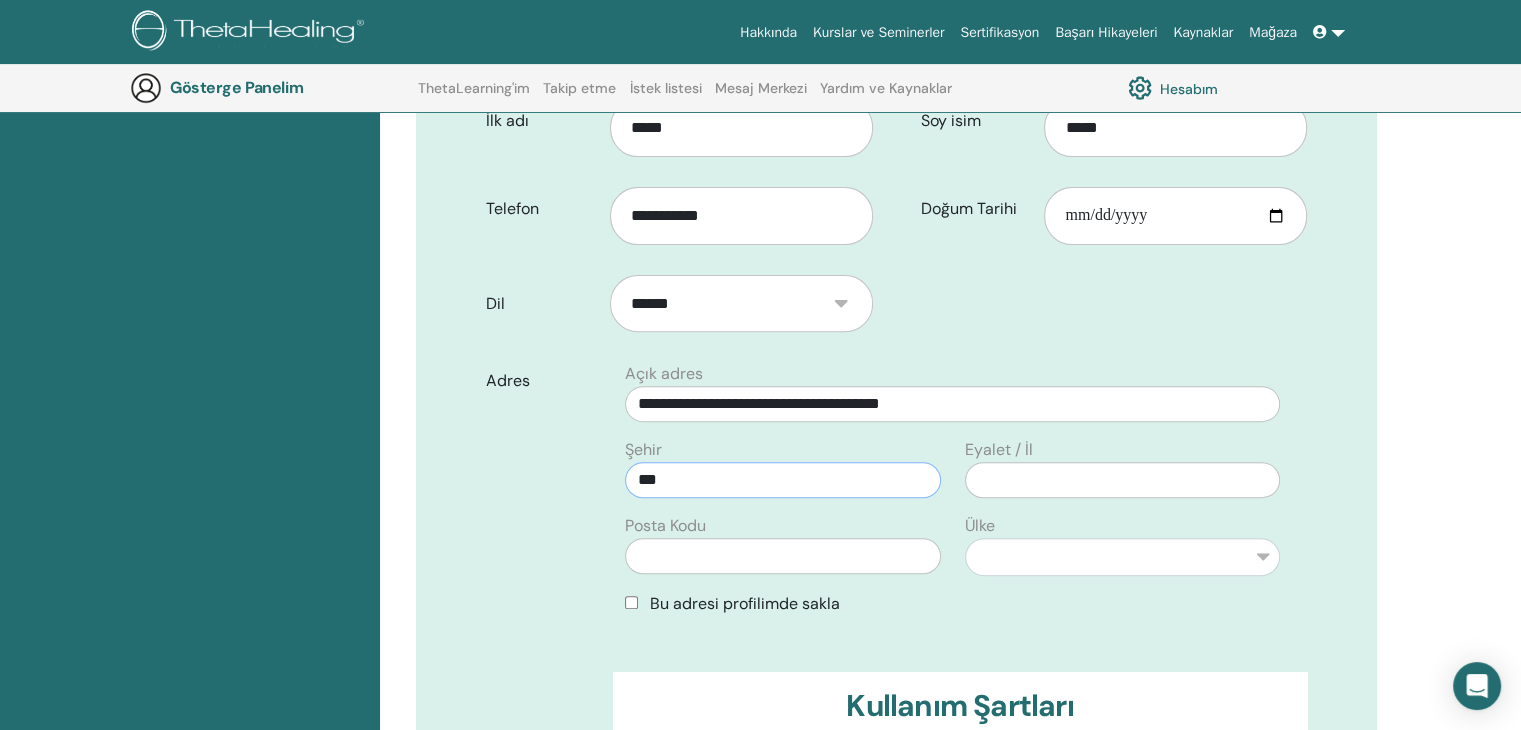 type on "*****" 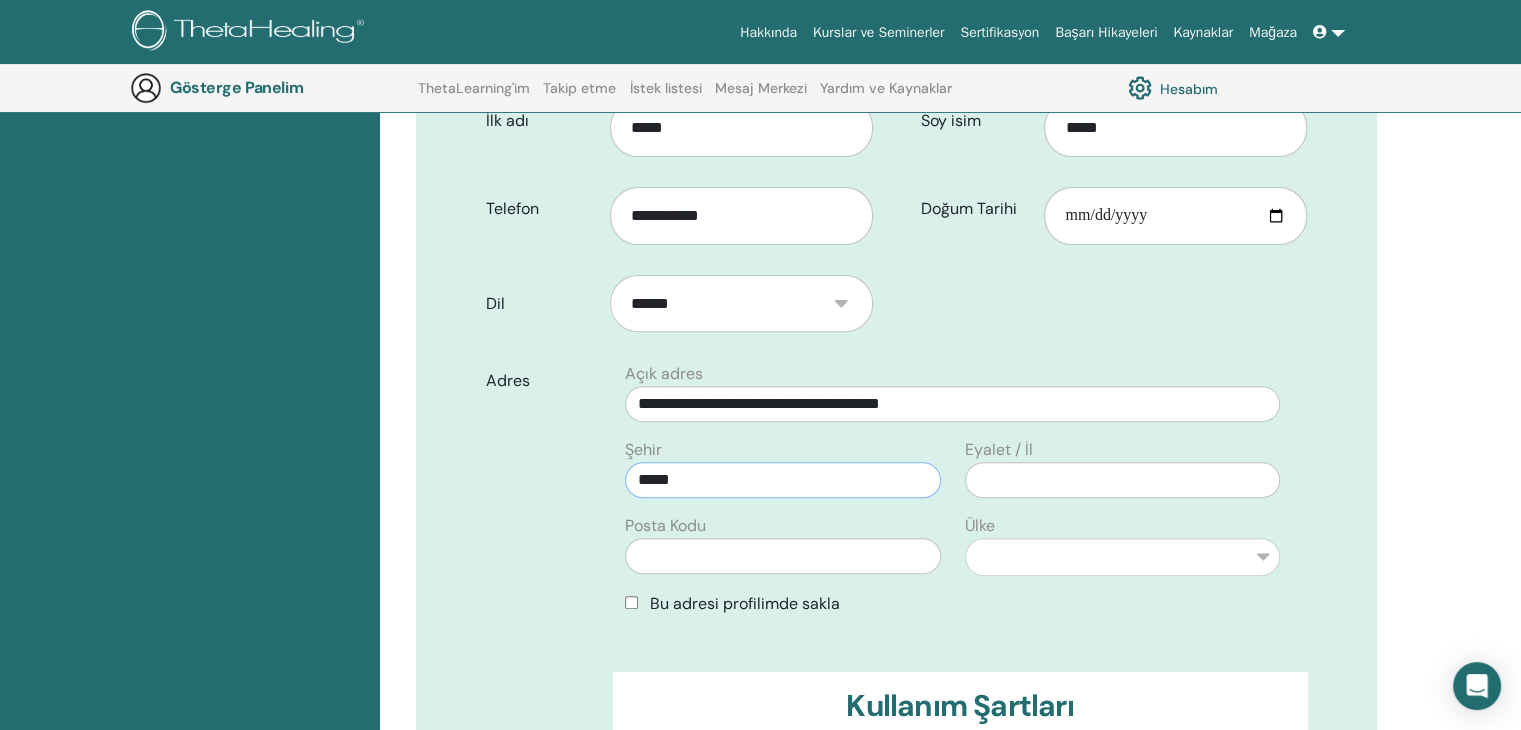 type on "*****" 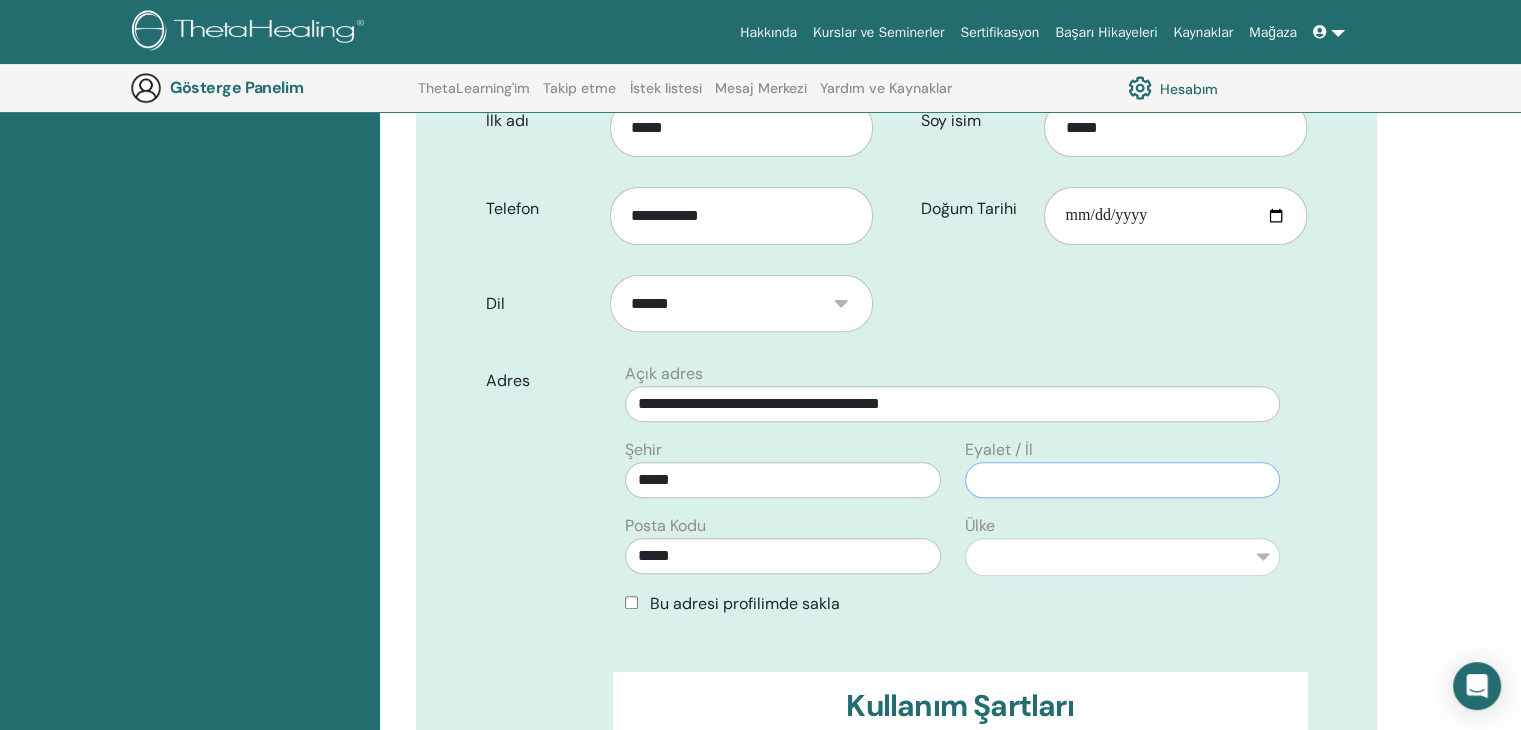 type on "*********" 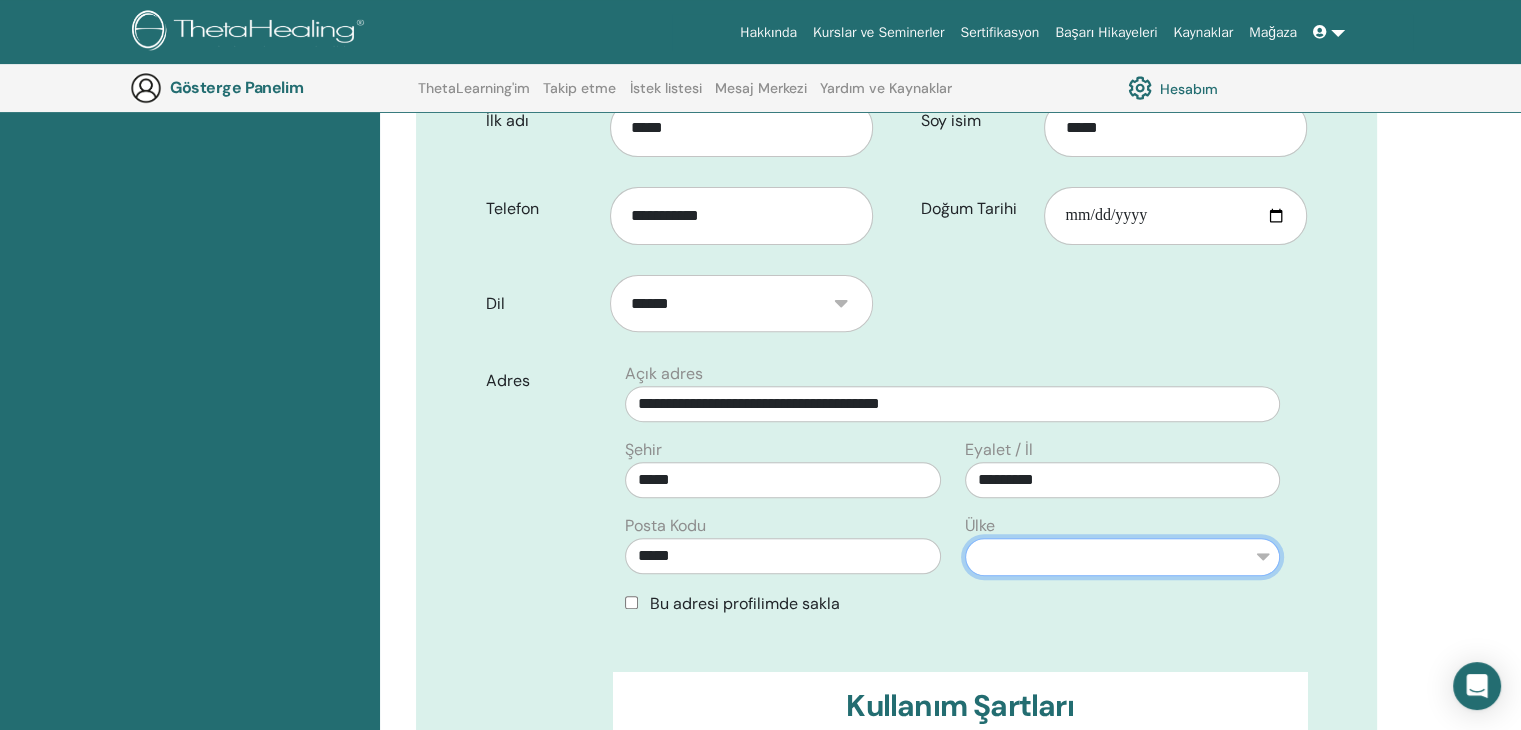 select on "**" 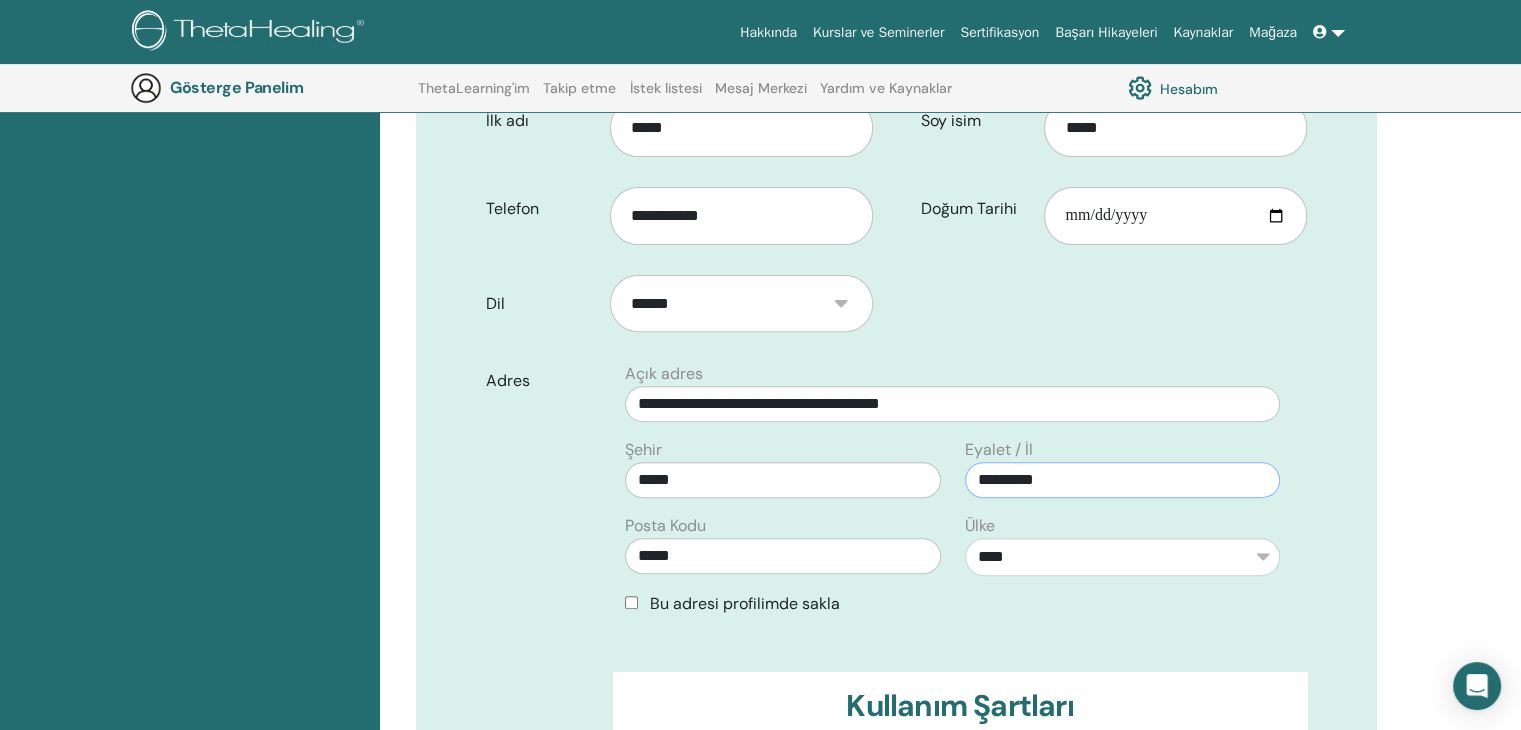 drag, startPoint x: 1071, startPoint y: 485, endPoint x: 949, endPoint y: 471, distance: 122.80065 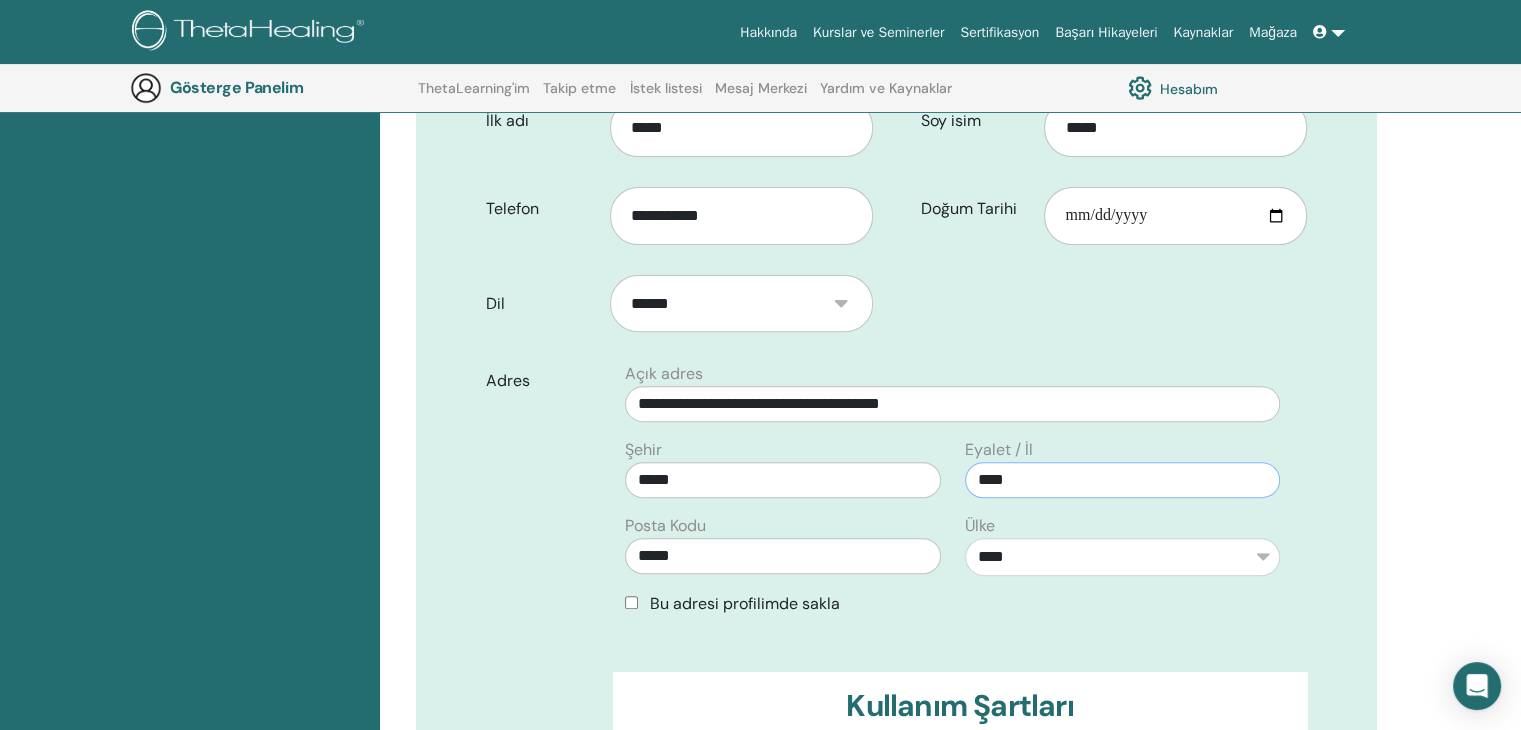 type on "****" 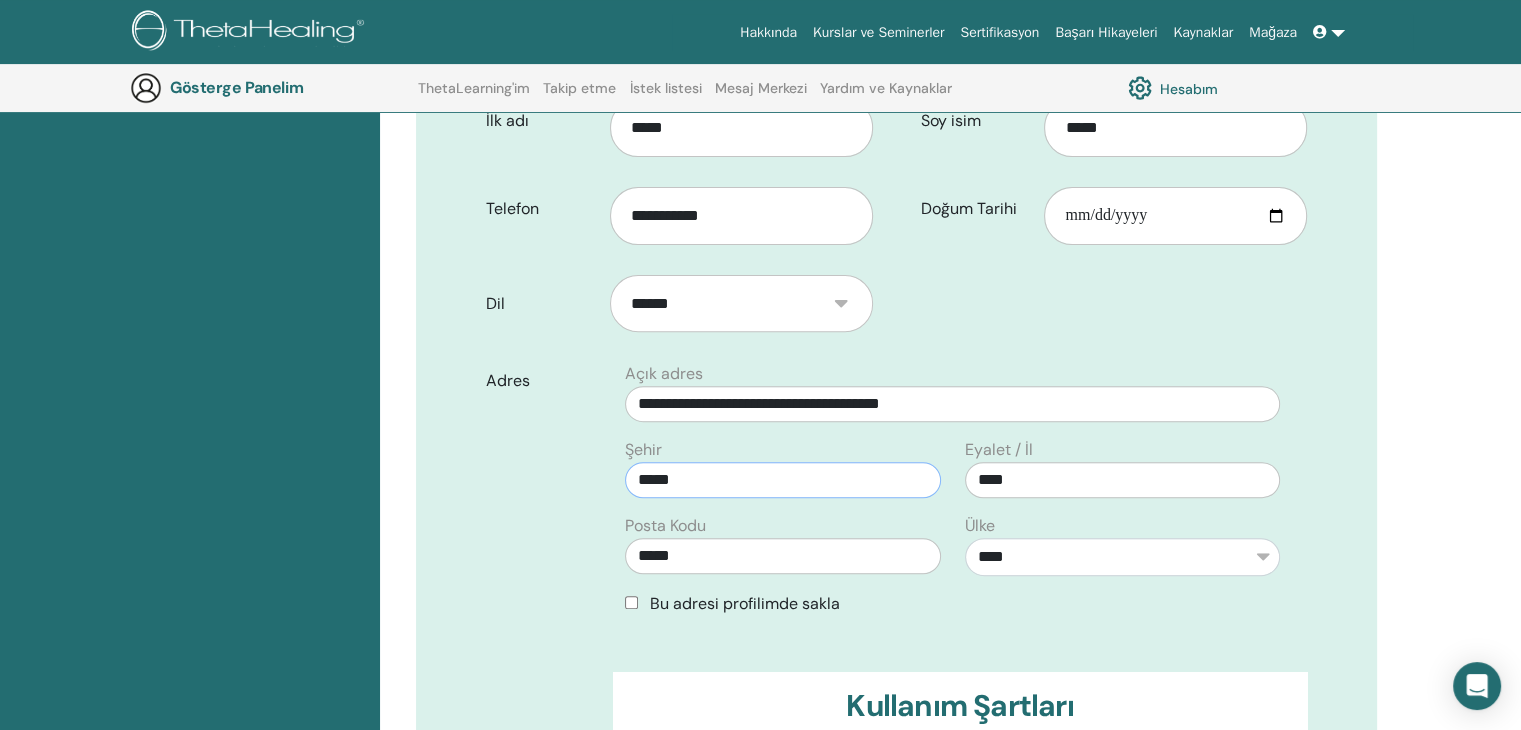 click on "*****" at bounding box center [782, 480] 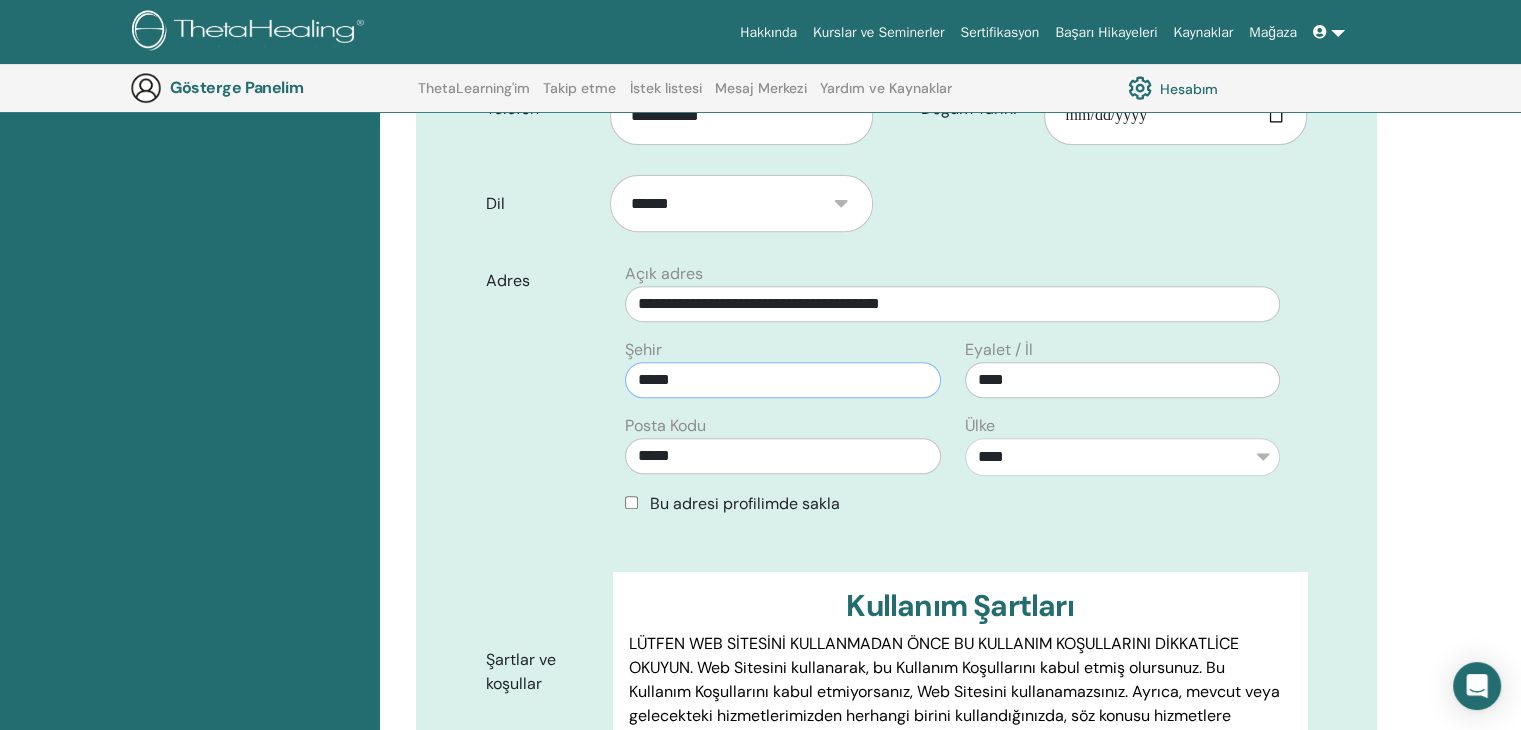 scroll, scrollTop: 848, scrollLeft: 0, axis: vertical 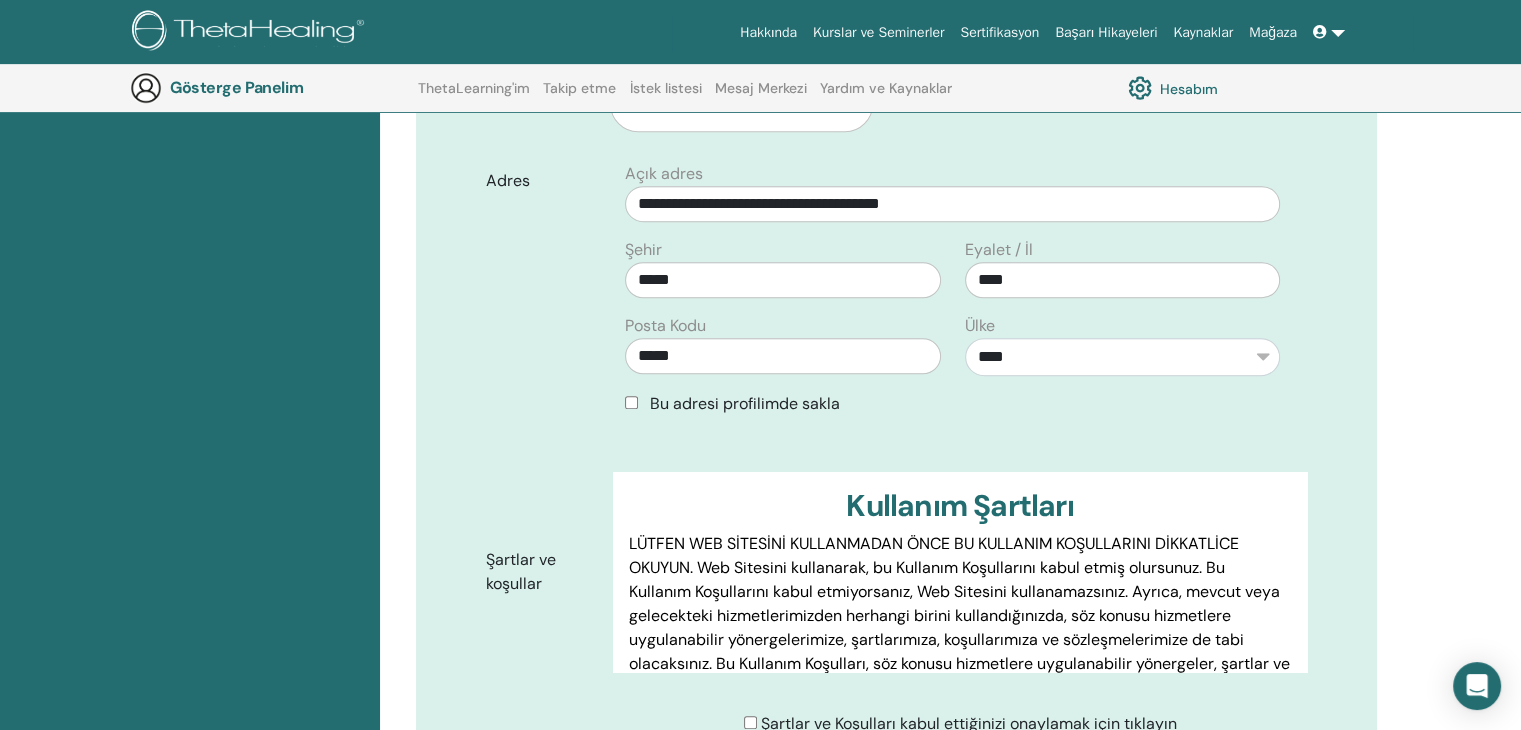 click on "**********" at bounding box center (896, 305) 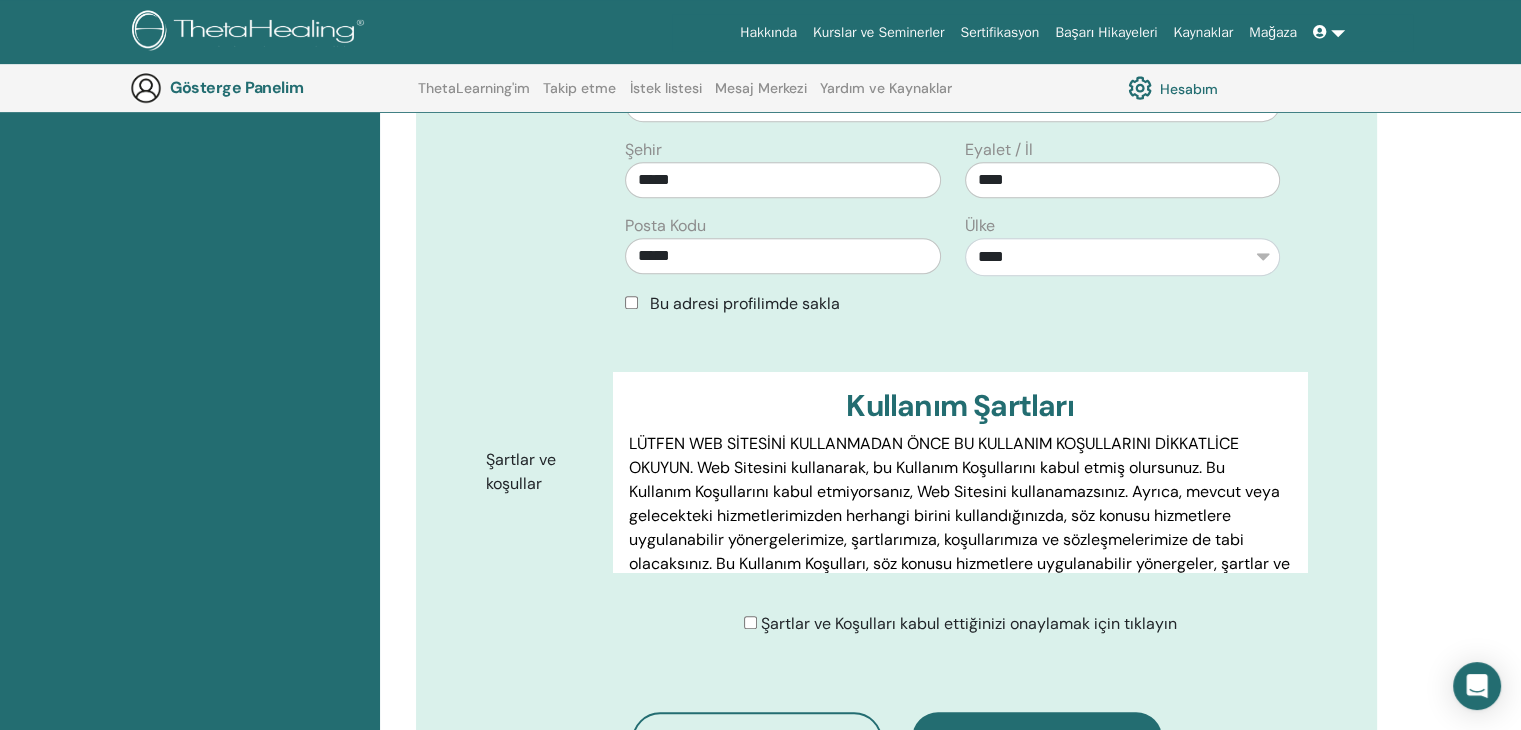 scroll, scrollTop: 100, scrollLeft: 0, axis: vertical 